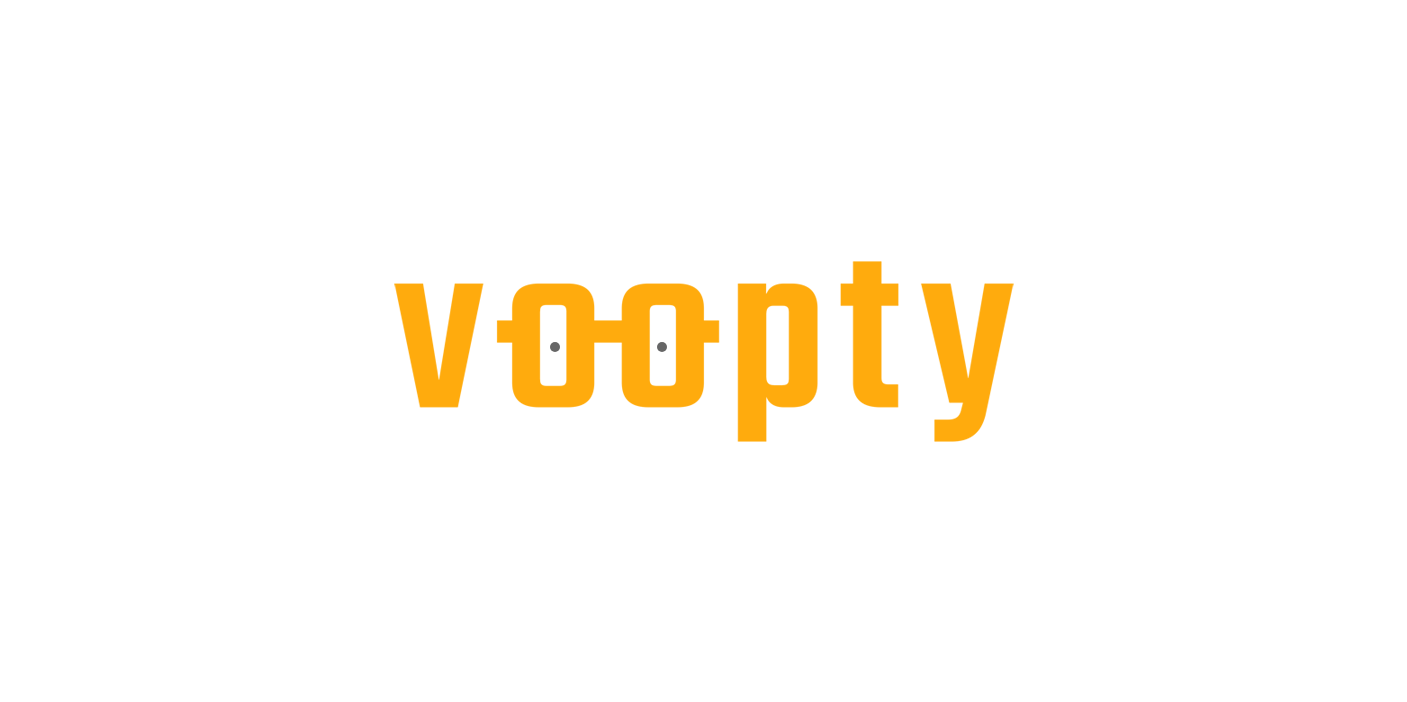 scroll, scrollTop: 0, scrollLeft: 0, axis: both 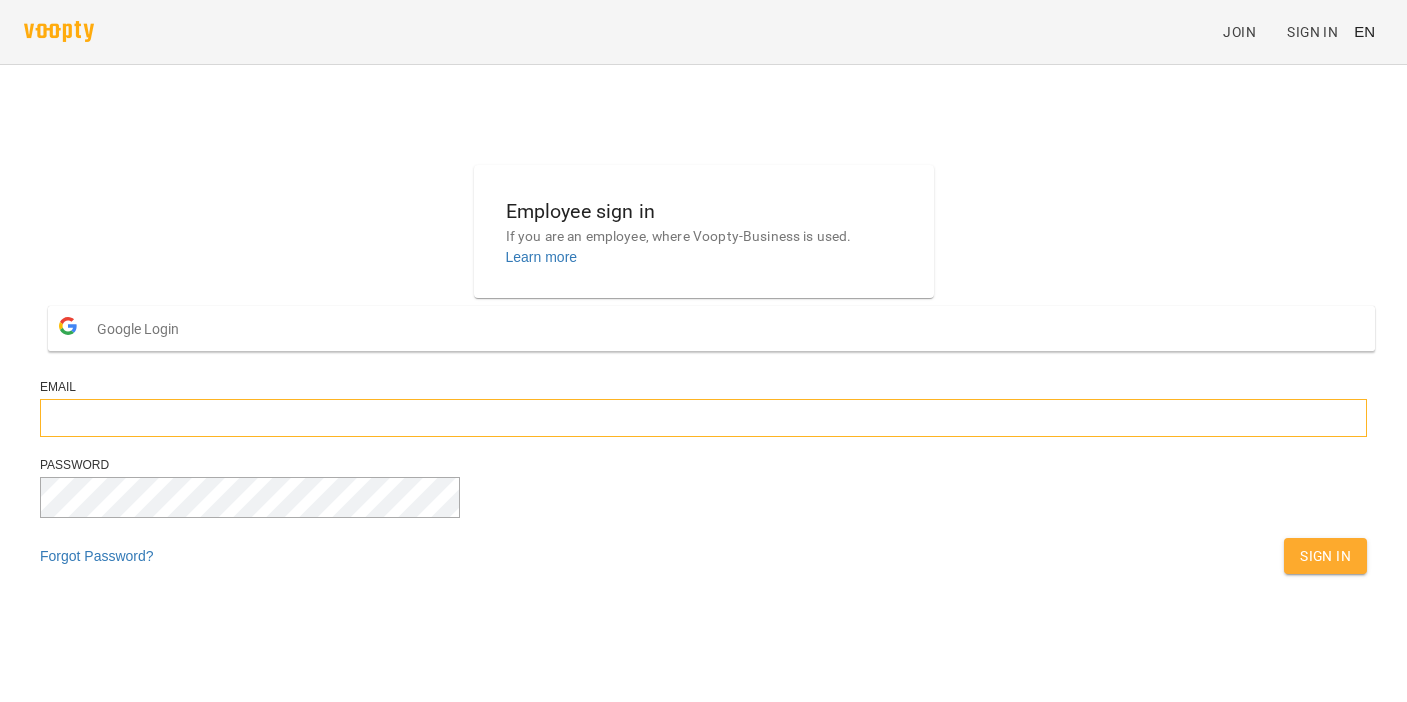 click at bounding box center (703, 418) 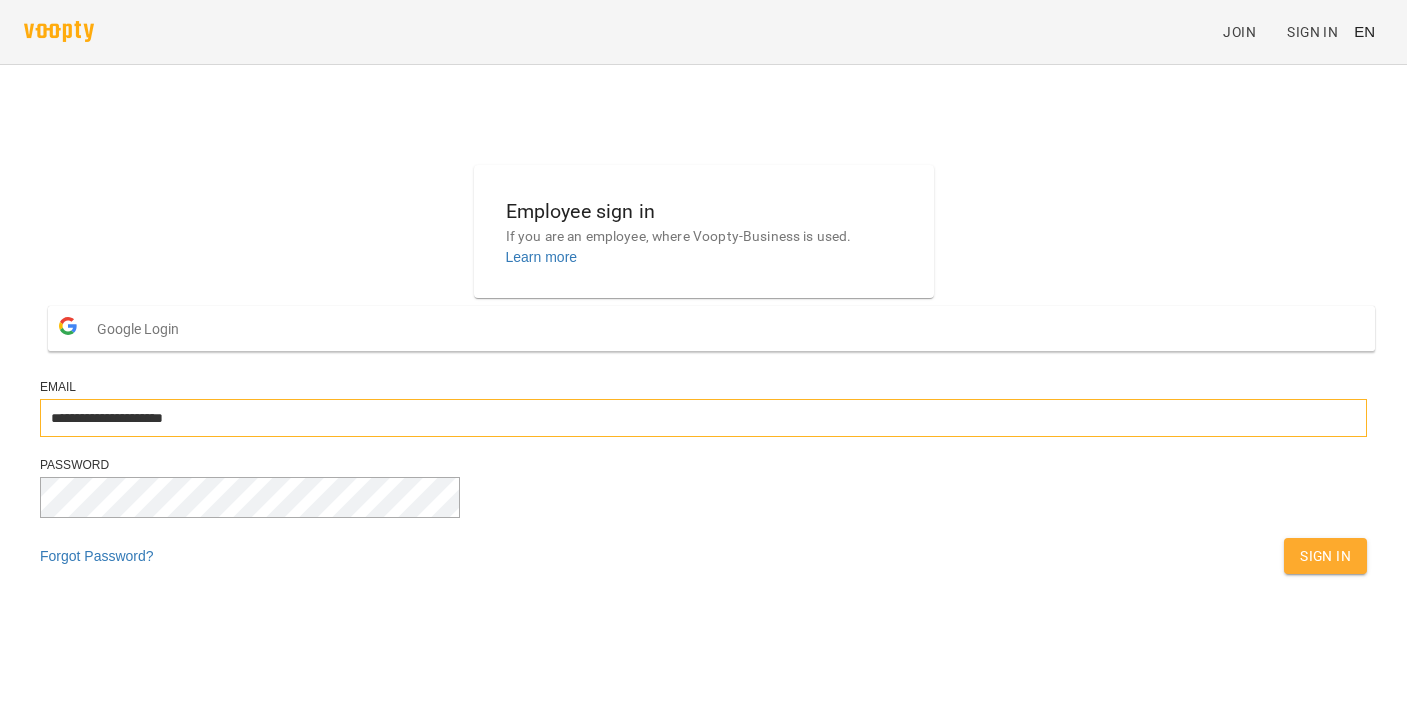 type on "**********" 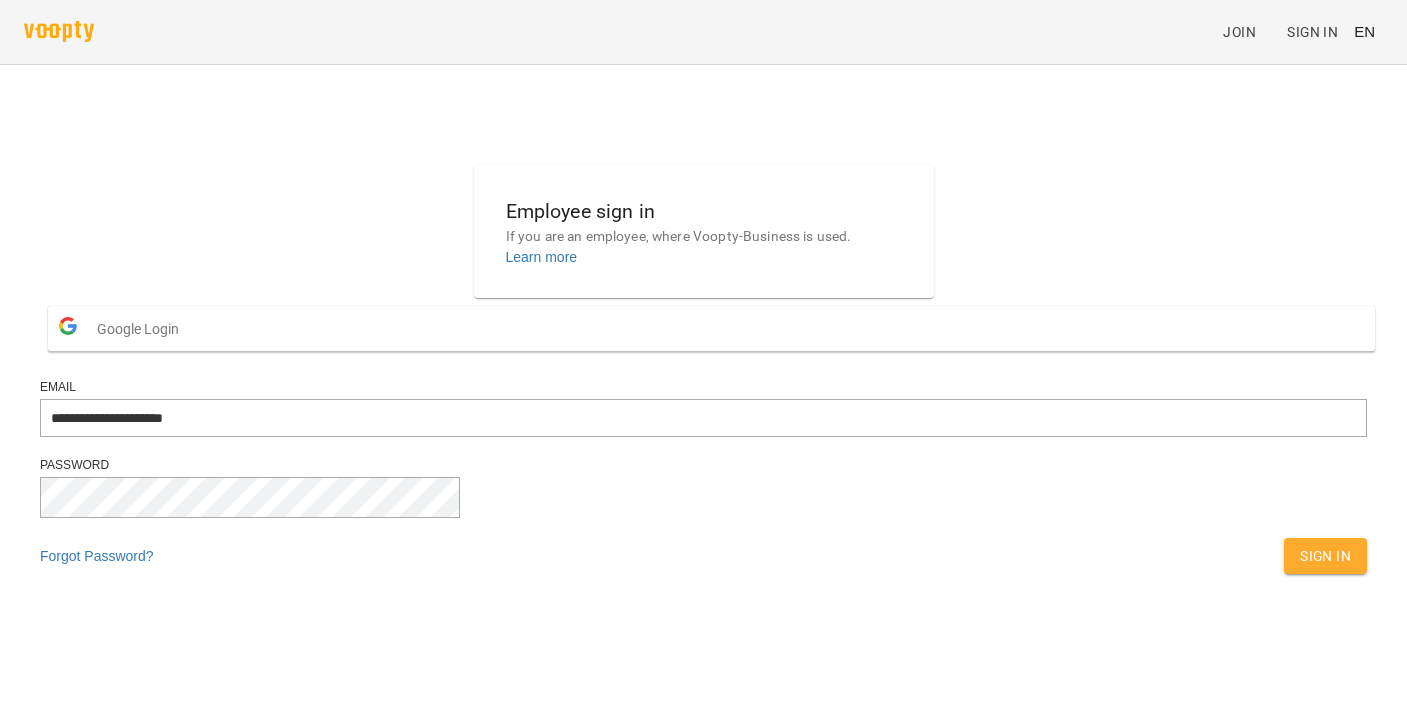drag, startPoint x: 854, startPoint y: 593, endPoint x: 852, endPoint y: 583, distance: 10.198039 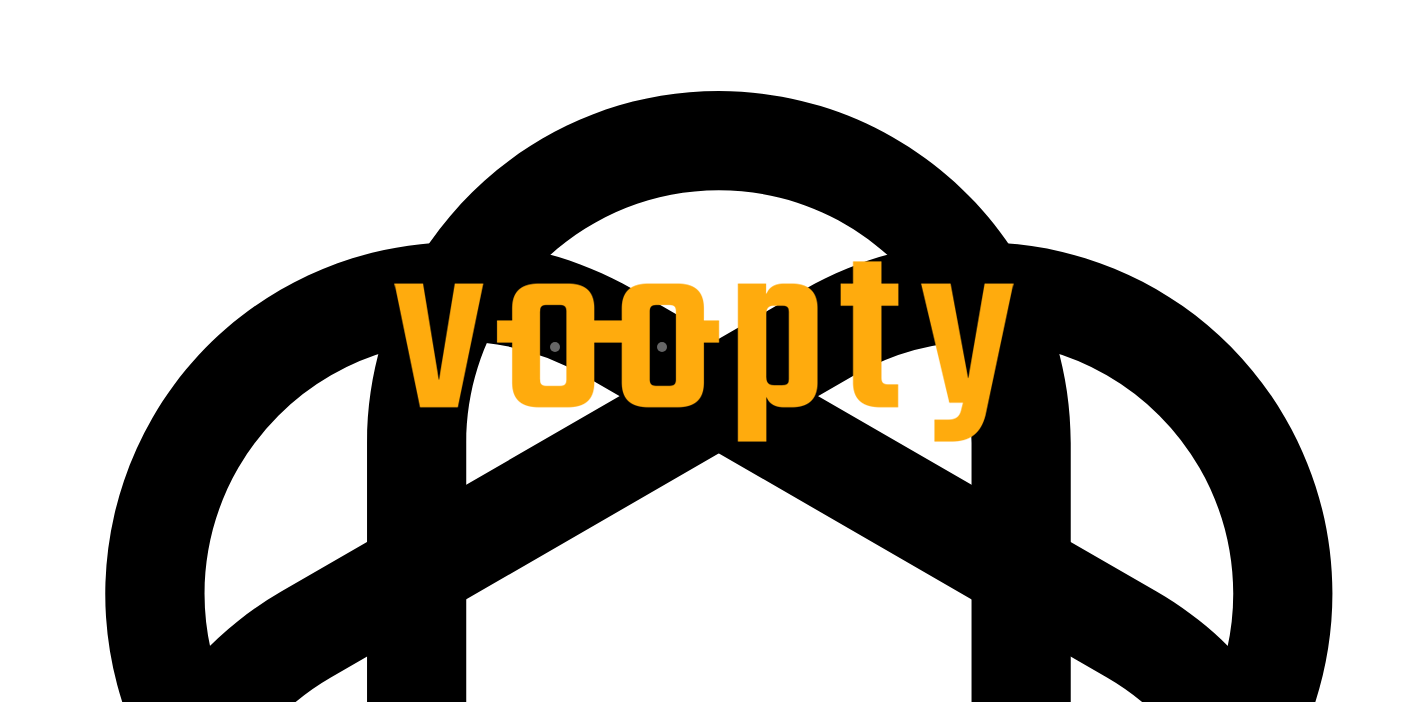 scroll, scrollTop: 0, scrollLeft: 0, axis: both 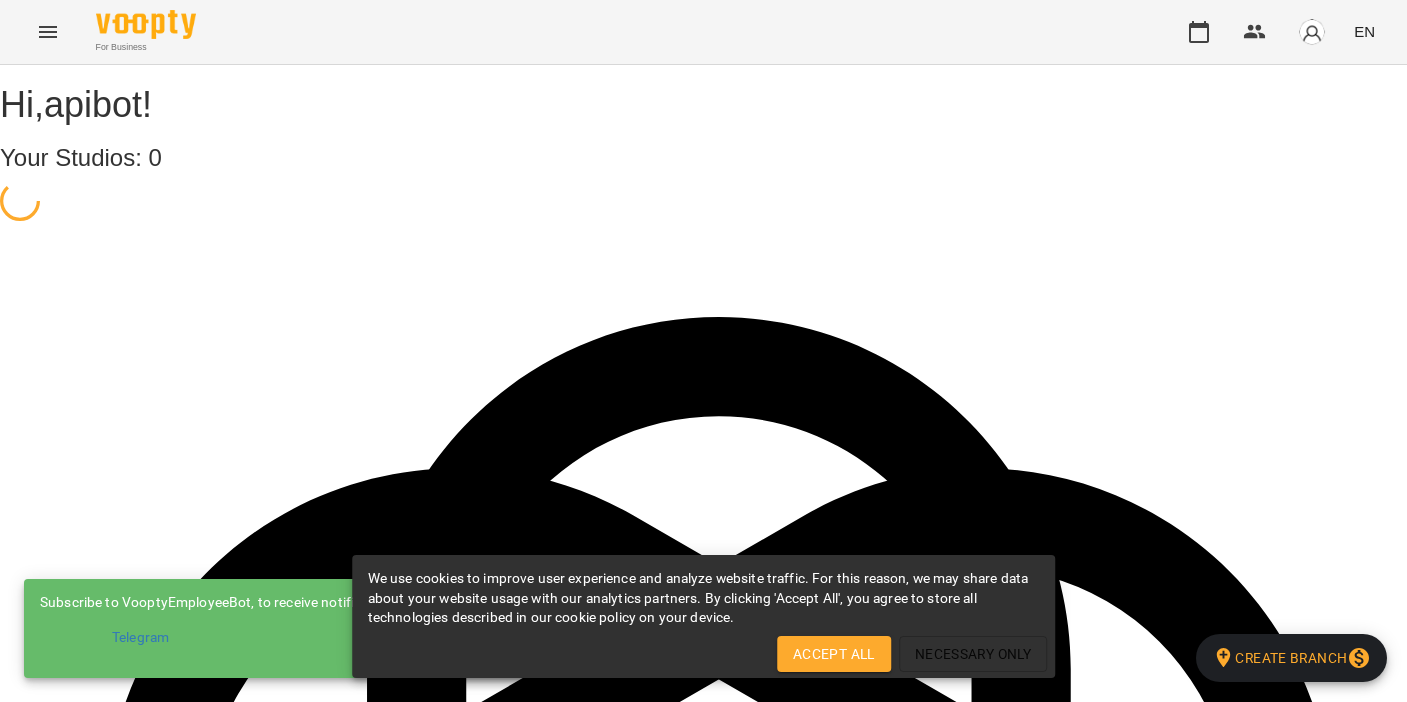 select on "**" 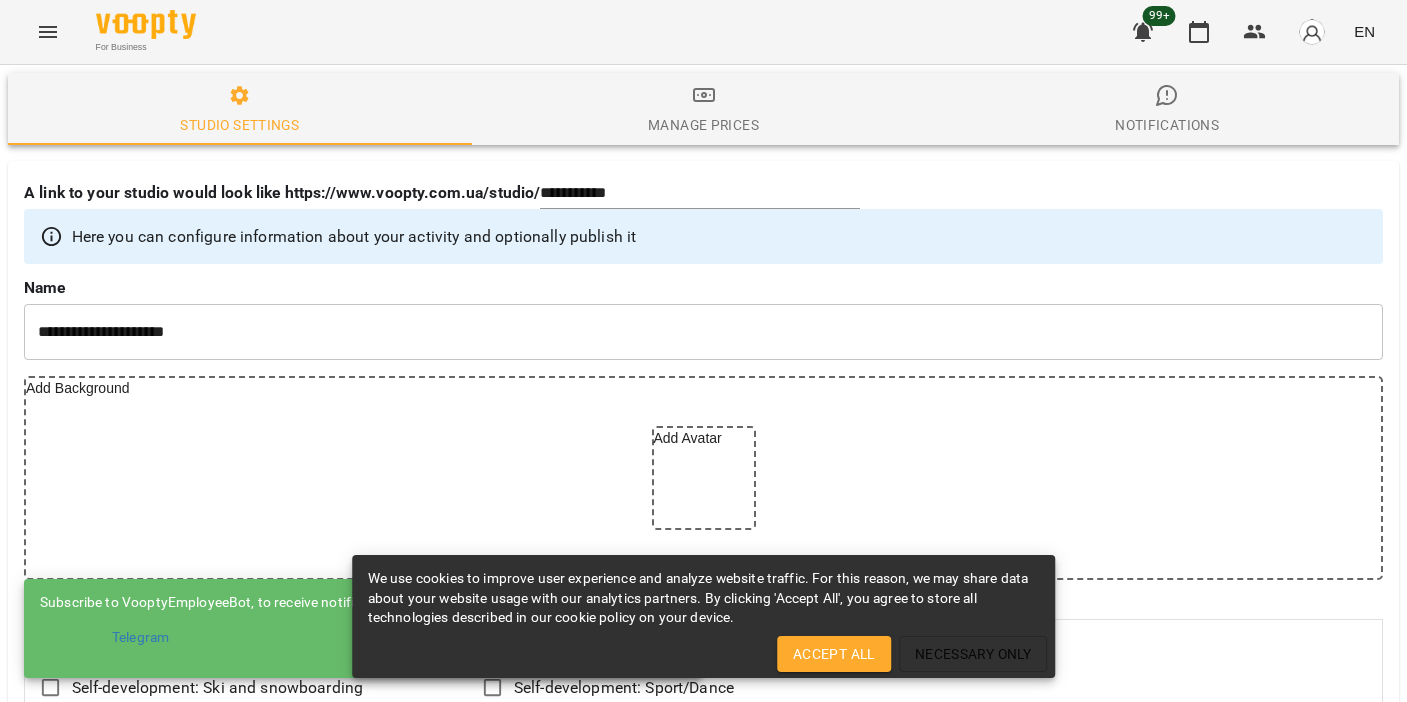 scroll, scrollTop: 0, scrollLeft: 0, axis: both 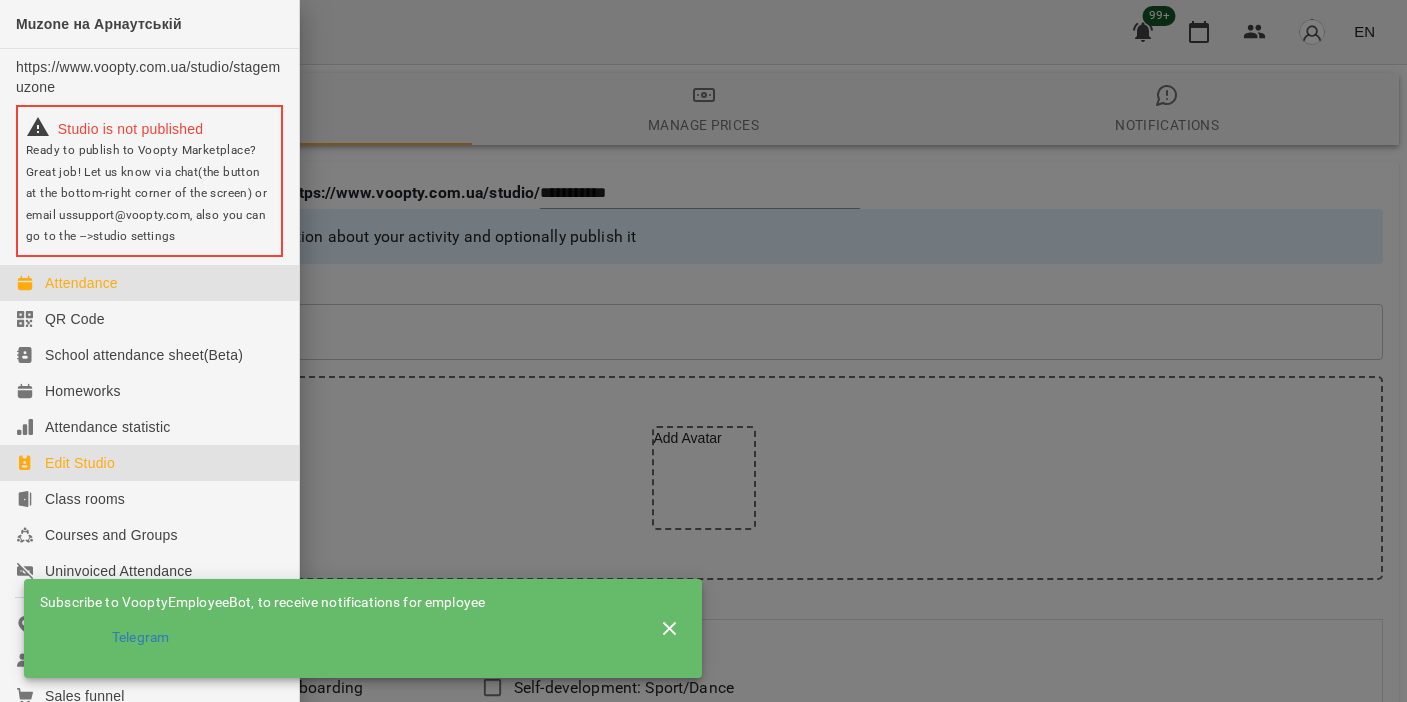click on "Attendance" at bounding box center (149, 283) 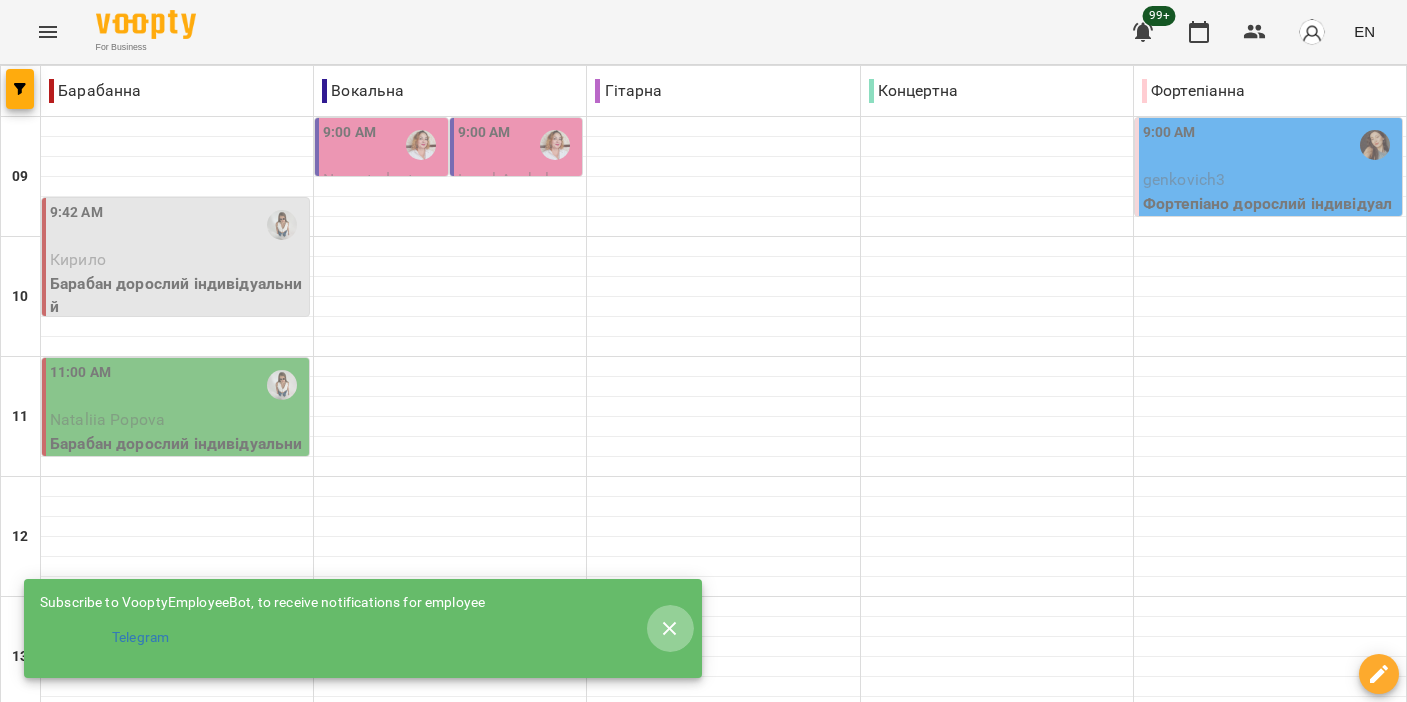 click 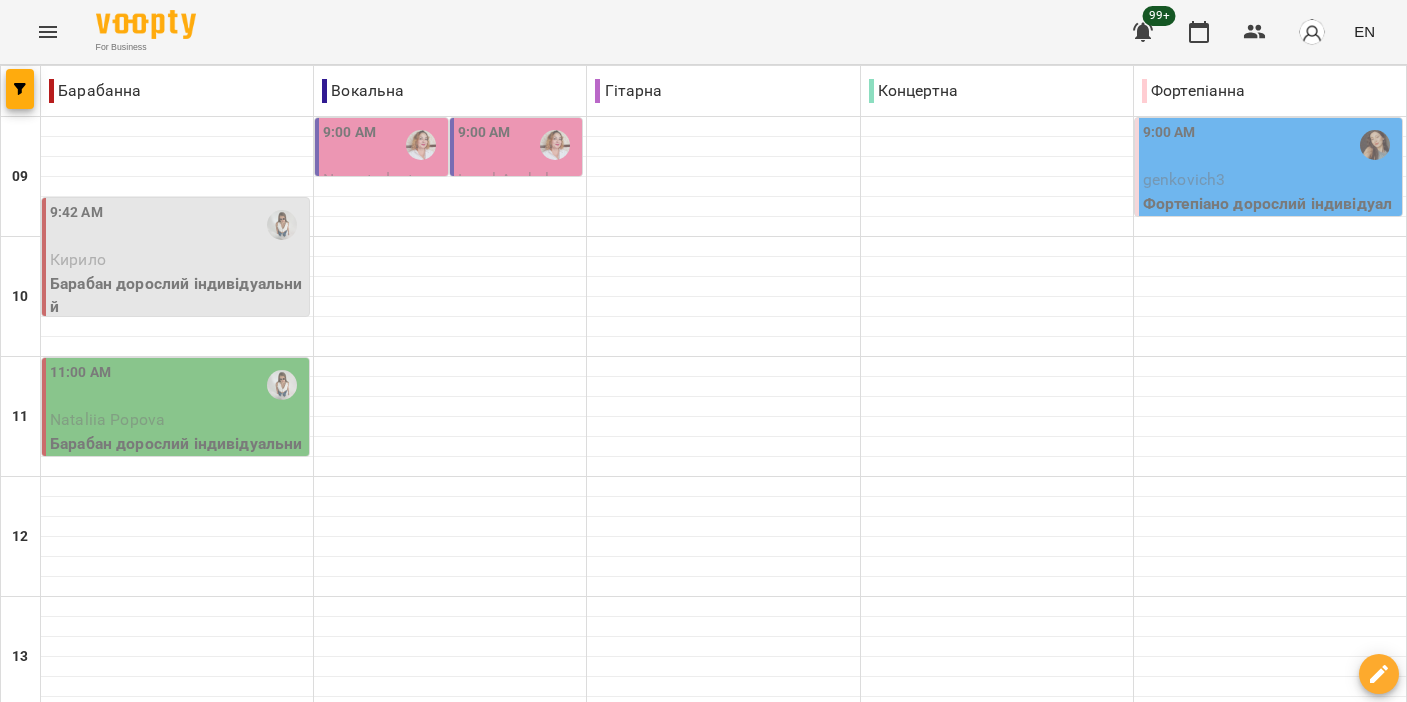 scroll, scrollTop: 989, scrollLeft: 0, axis: vertical 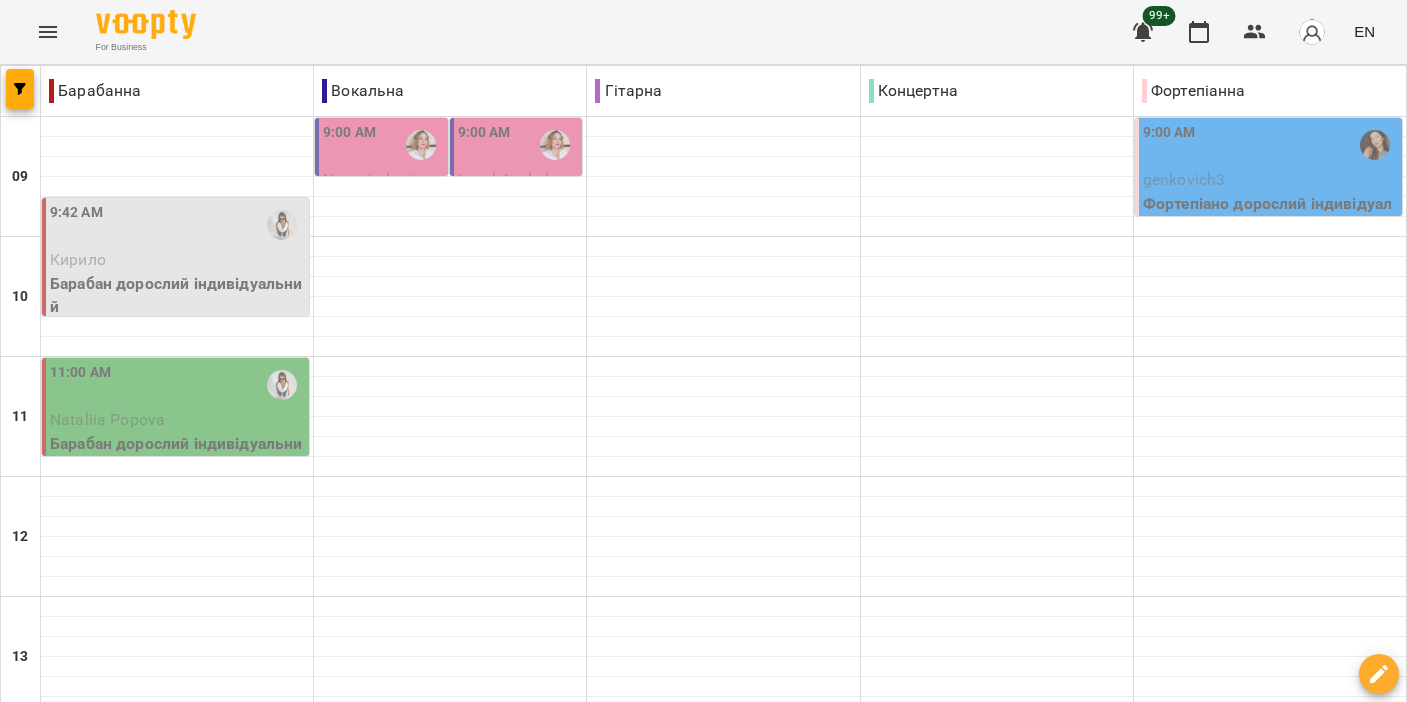 click on "06 Aug" at bounding box center (606, 1602) 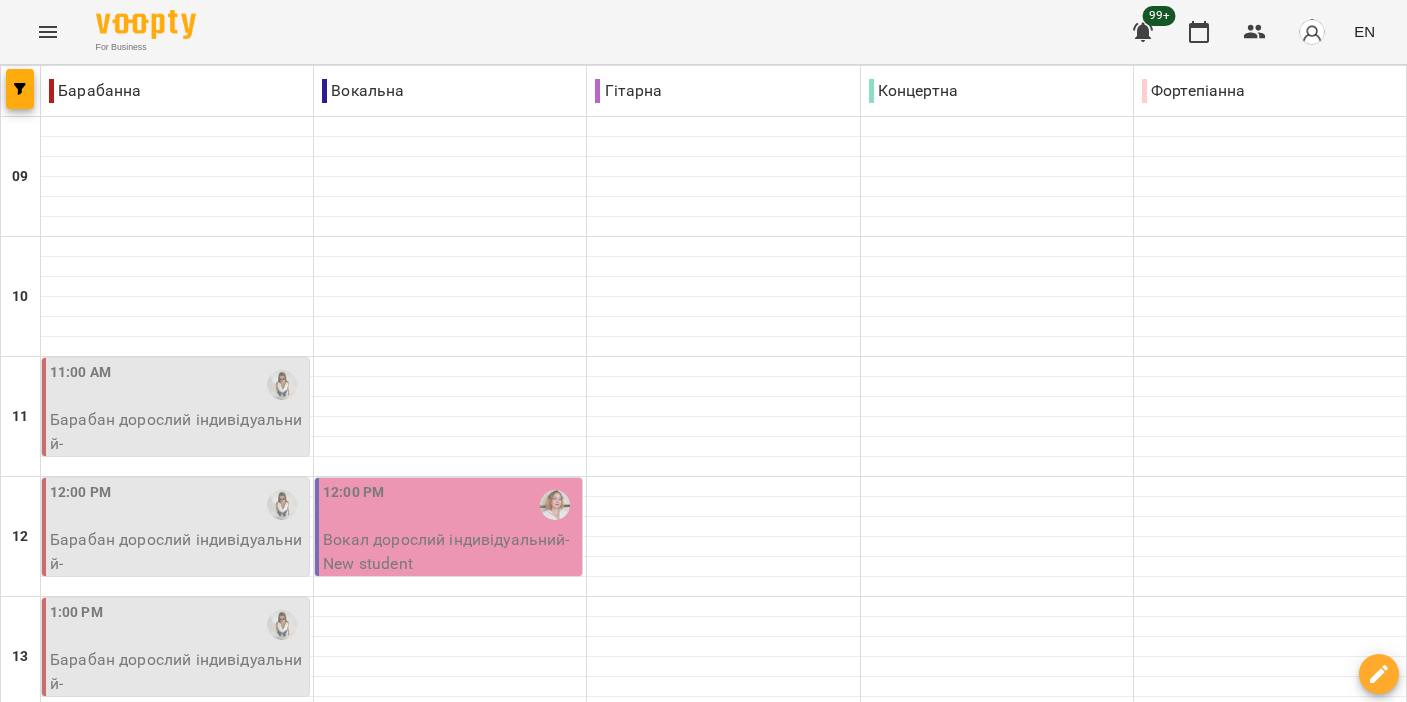 scroll, scrollTop: 817, scrollLeft: 0, axis: vertical 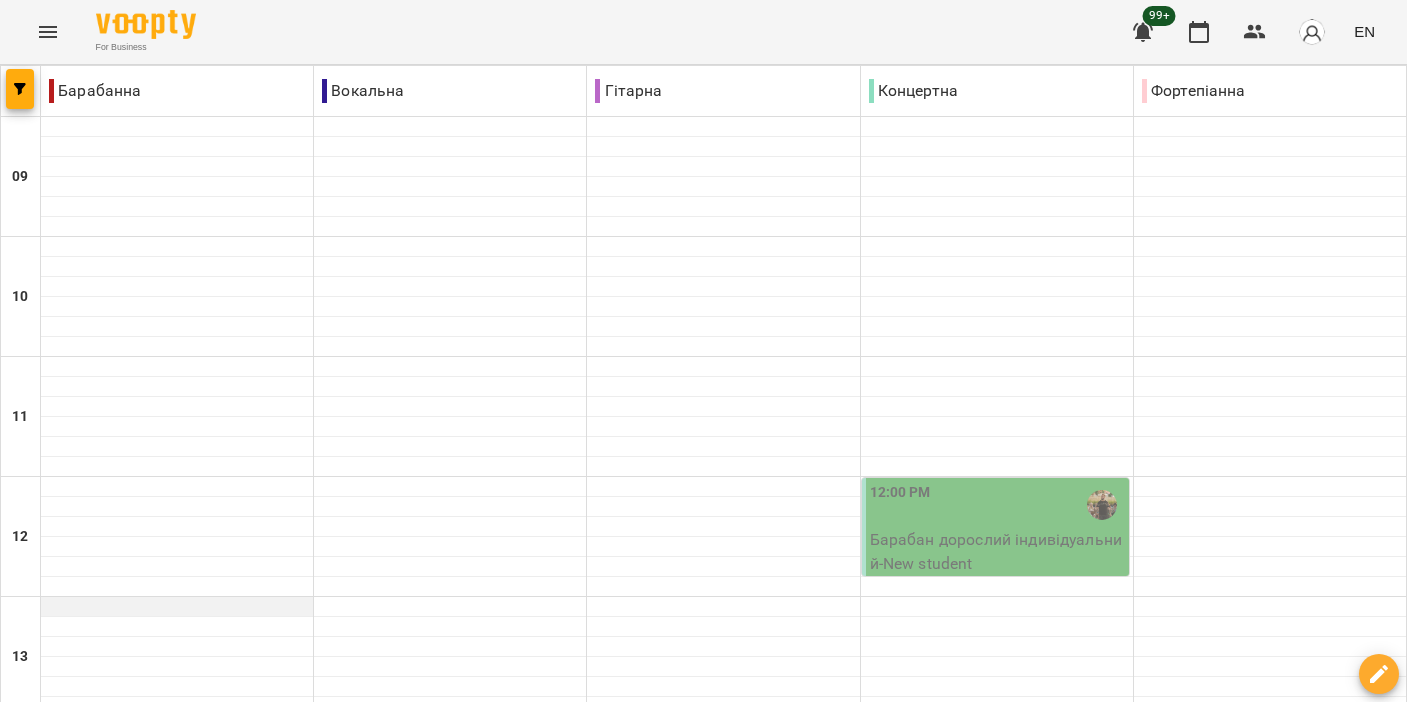 click at bounding box center [177, 607] 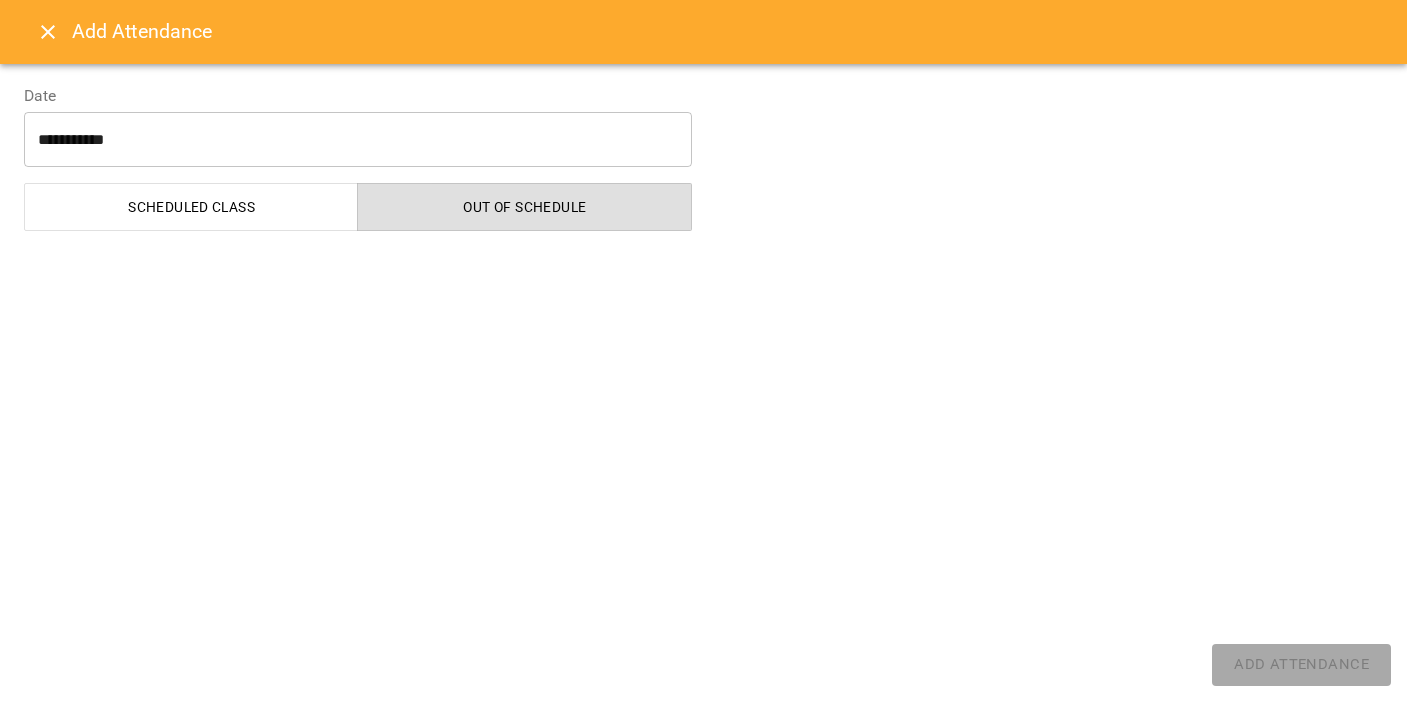 select on "**********" 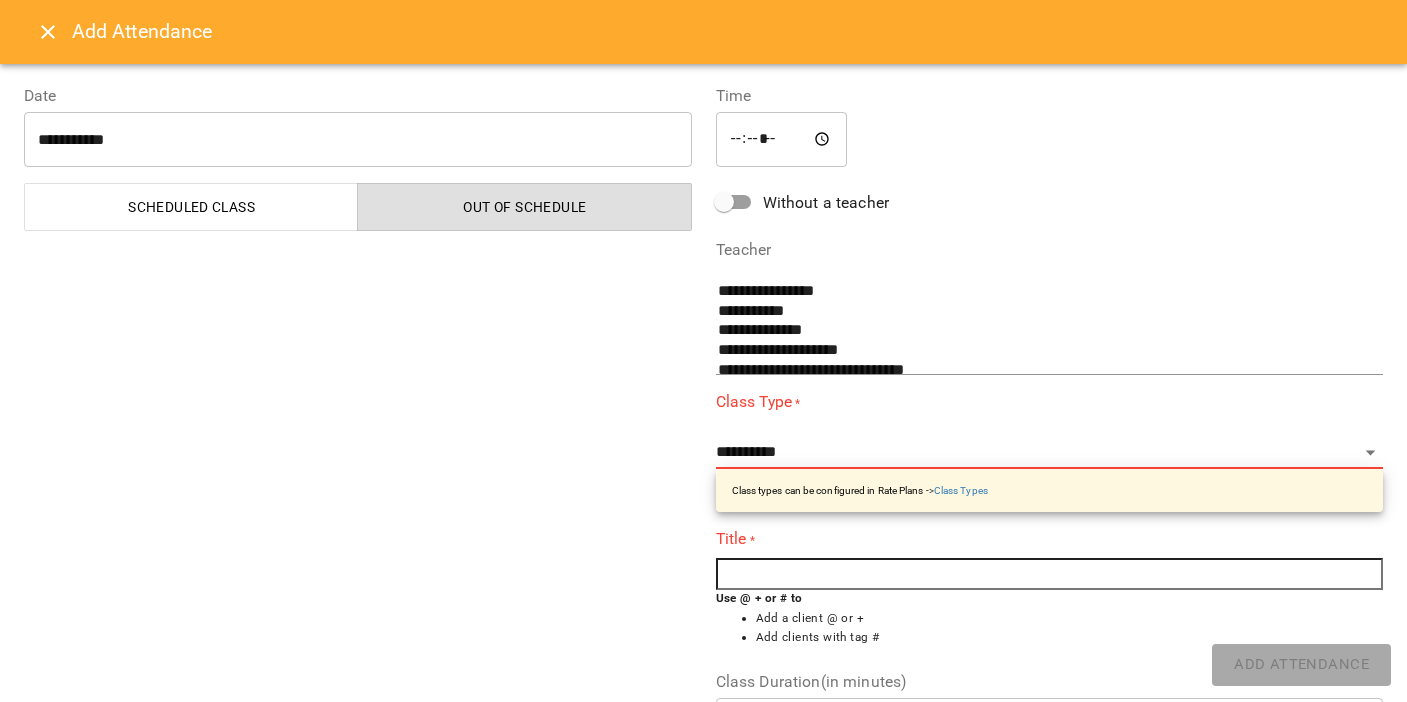 scroll, scrollTop: 59, scrollLeft: 0, axis: vertical 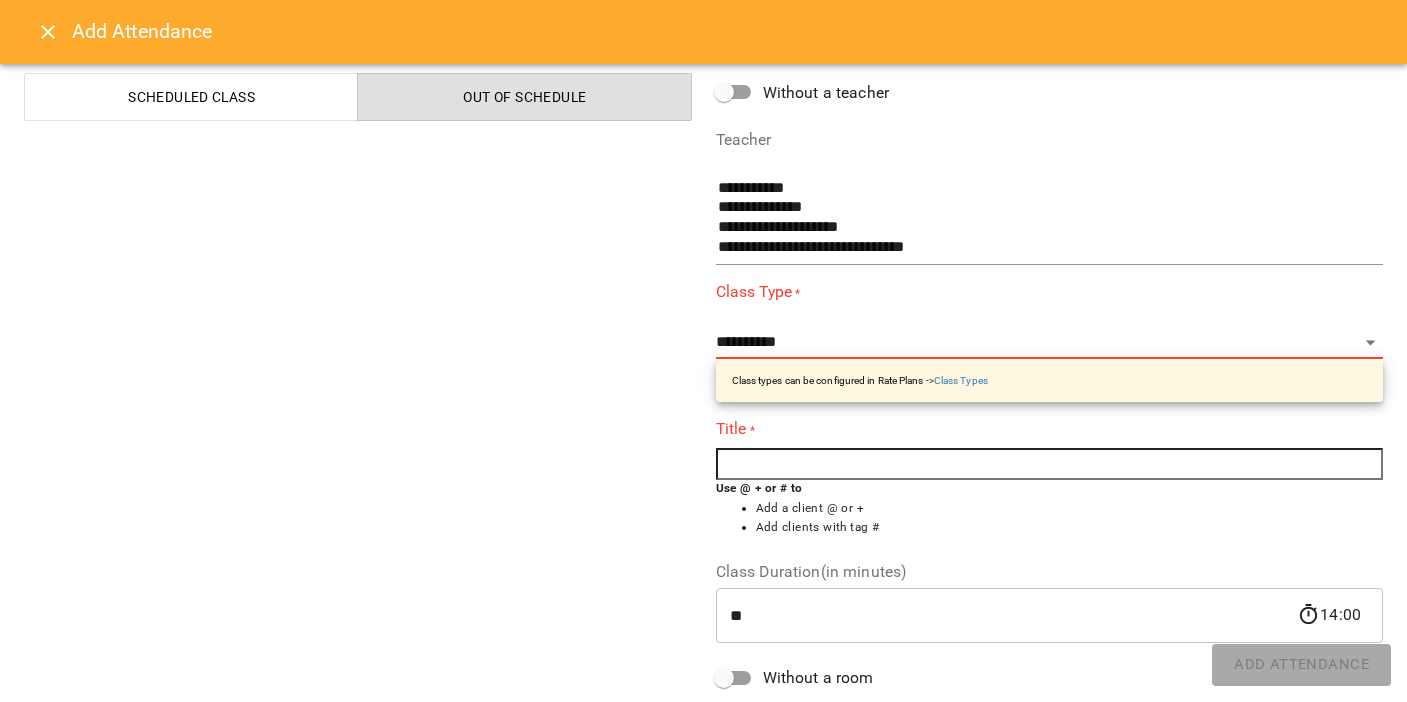 click at bounding box center [1050, 464] 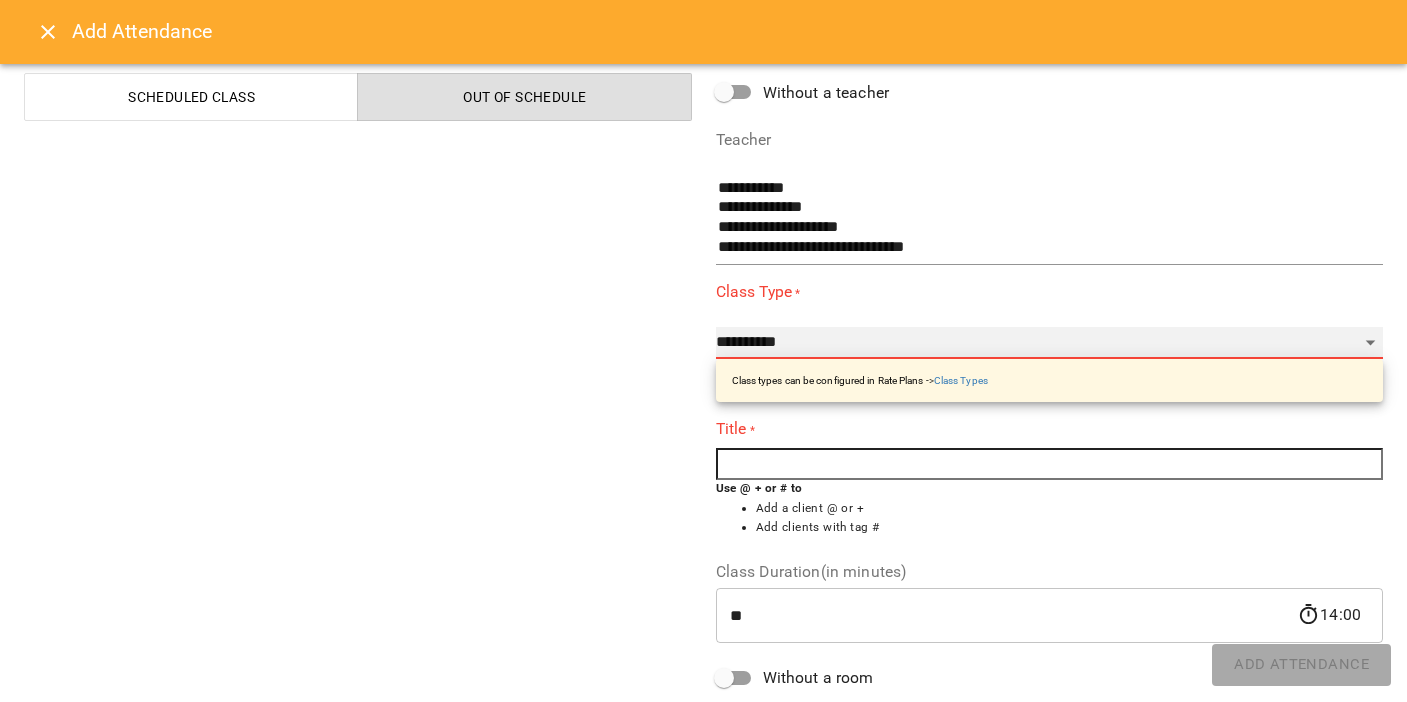 click on "**********" at bounding box center (1050, 343) 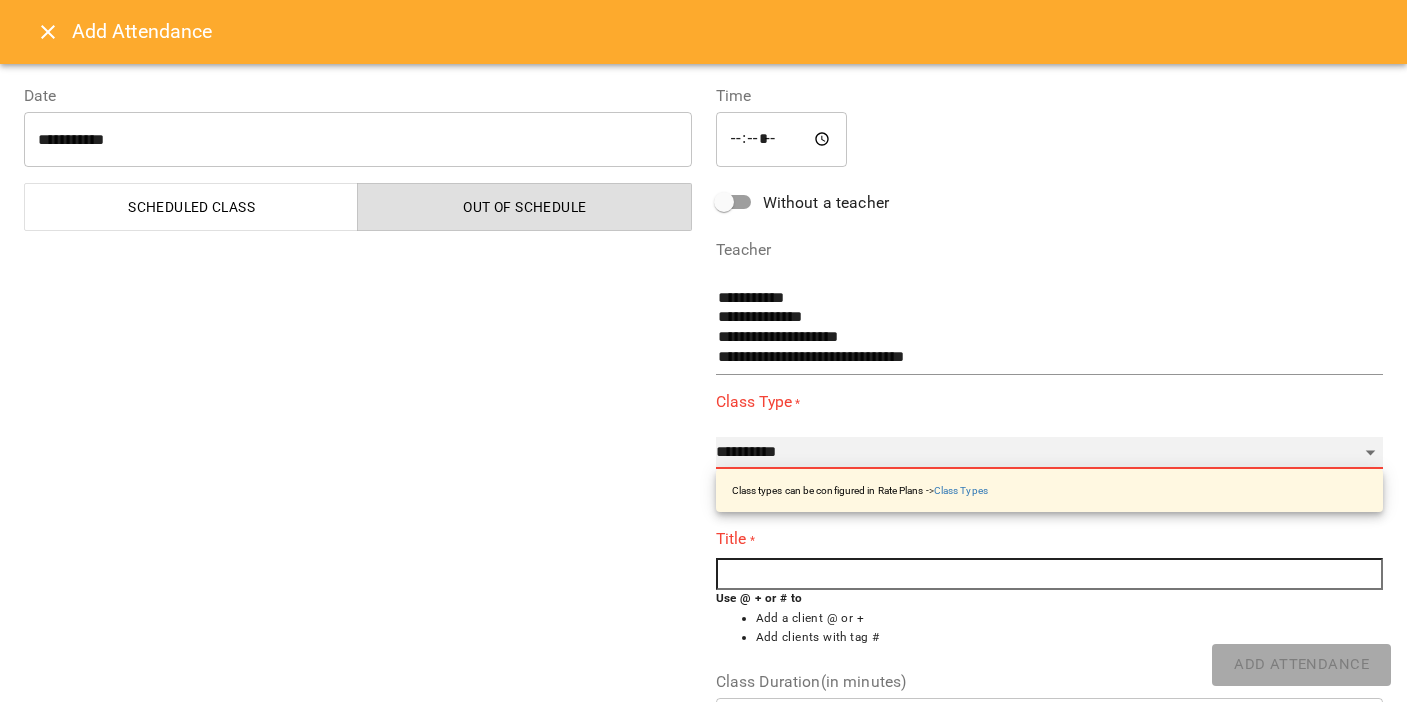 scroll, scrollTop: 0, scrollLeft: 0, axis: both 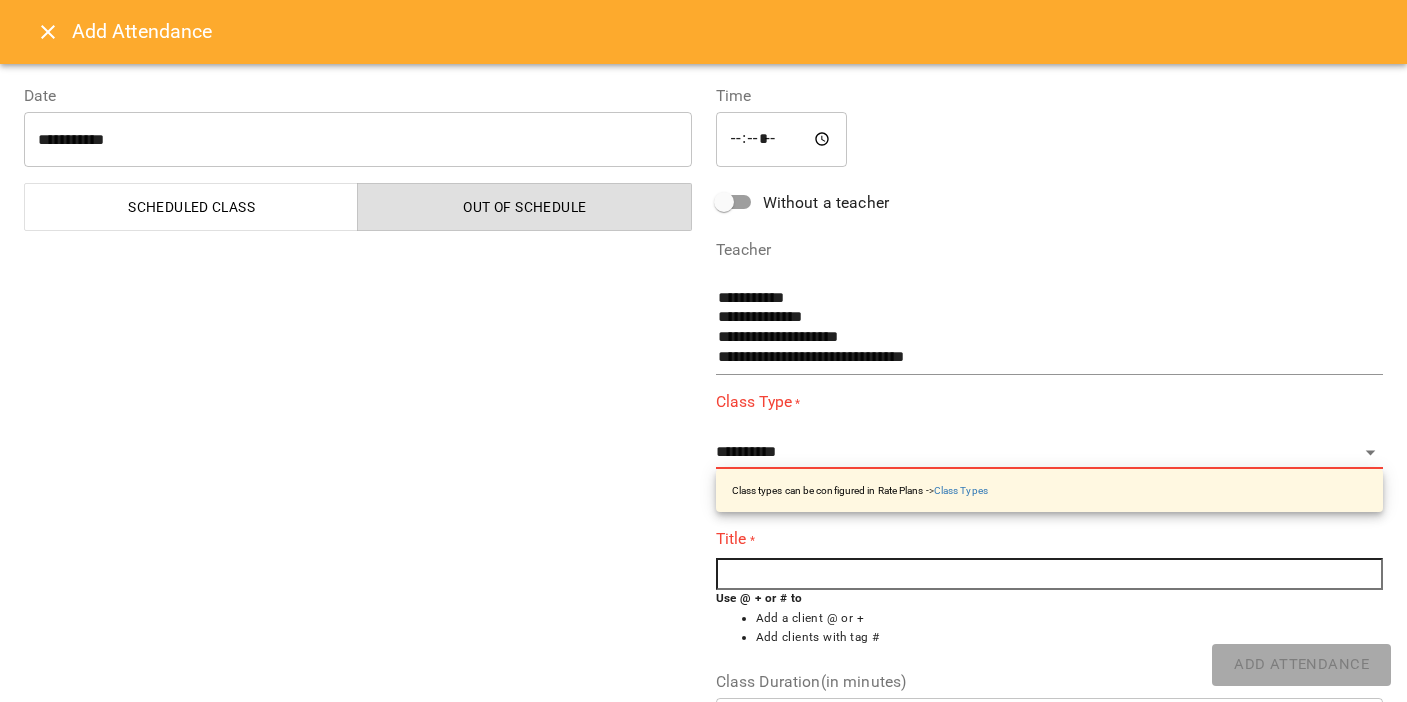 click at bounding box center (1050, 574) 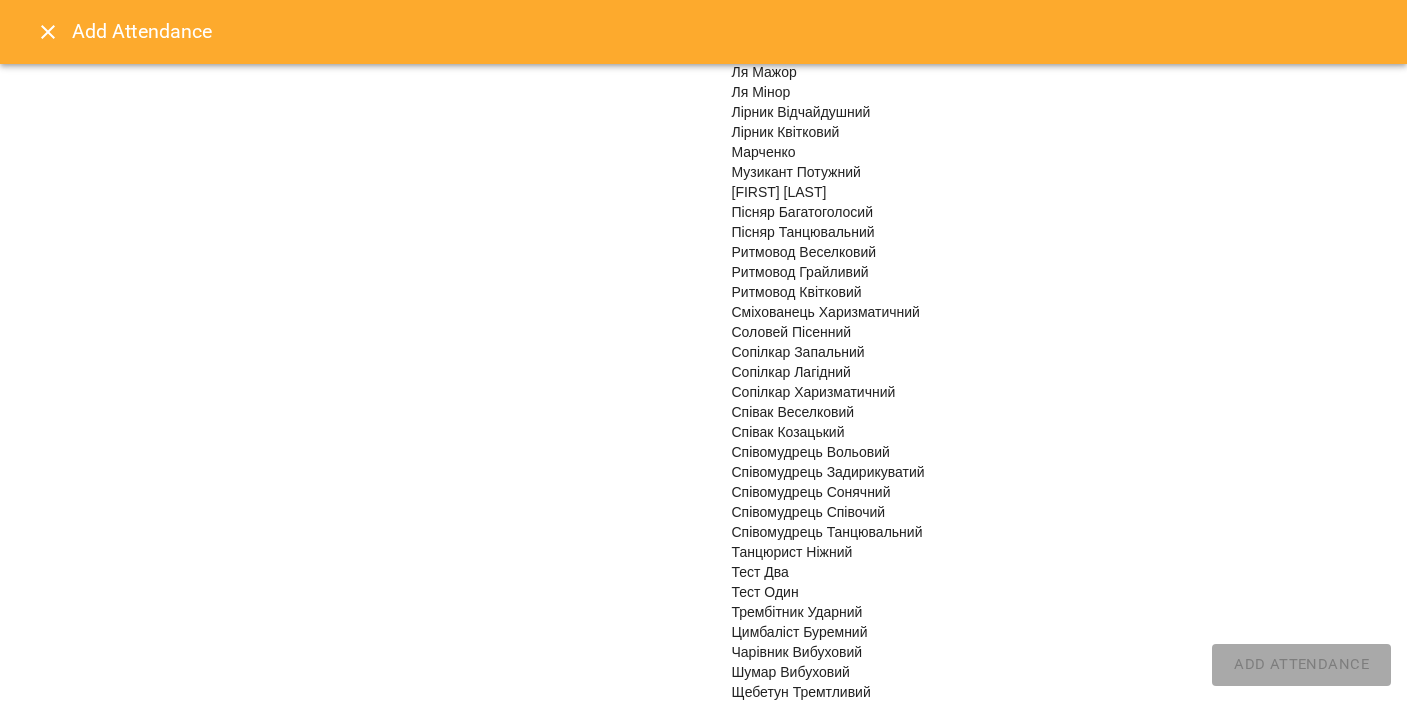scroll, scrollTop: 6601, scrollLeft: 0, axis: vertical 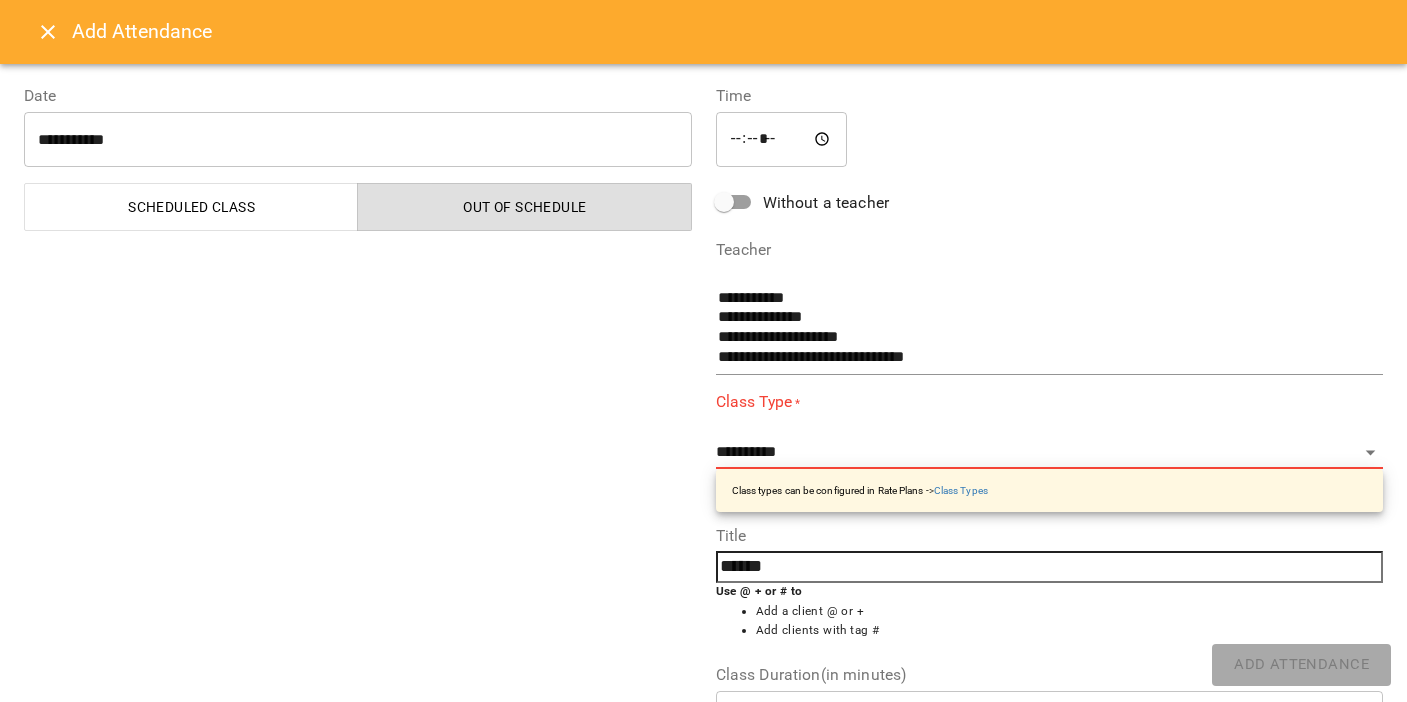 type on "******" 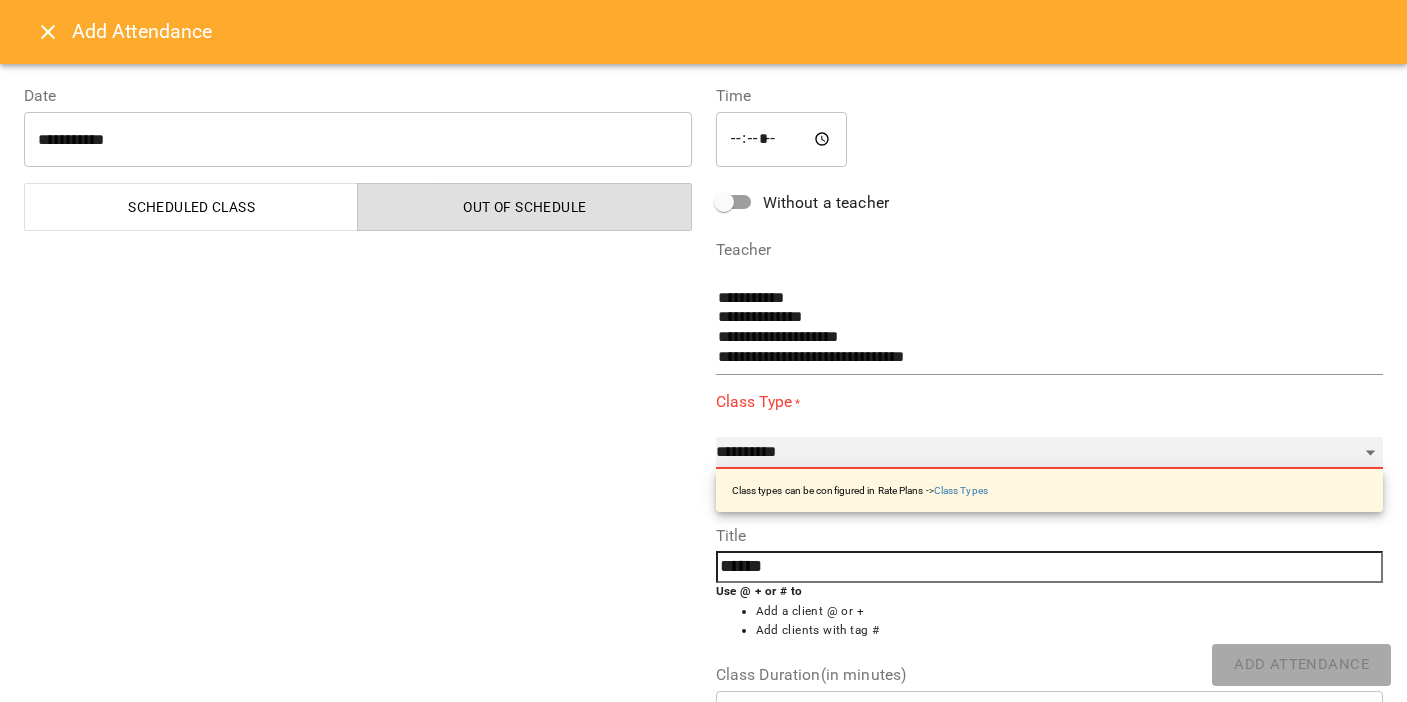click on "**********" at bounding box center [1050, 453] 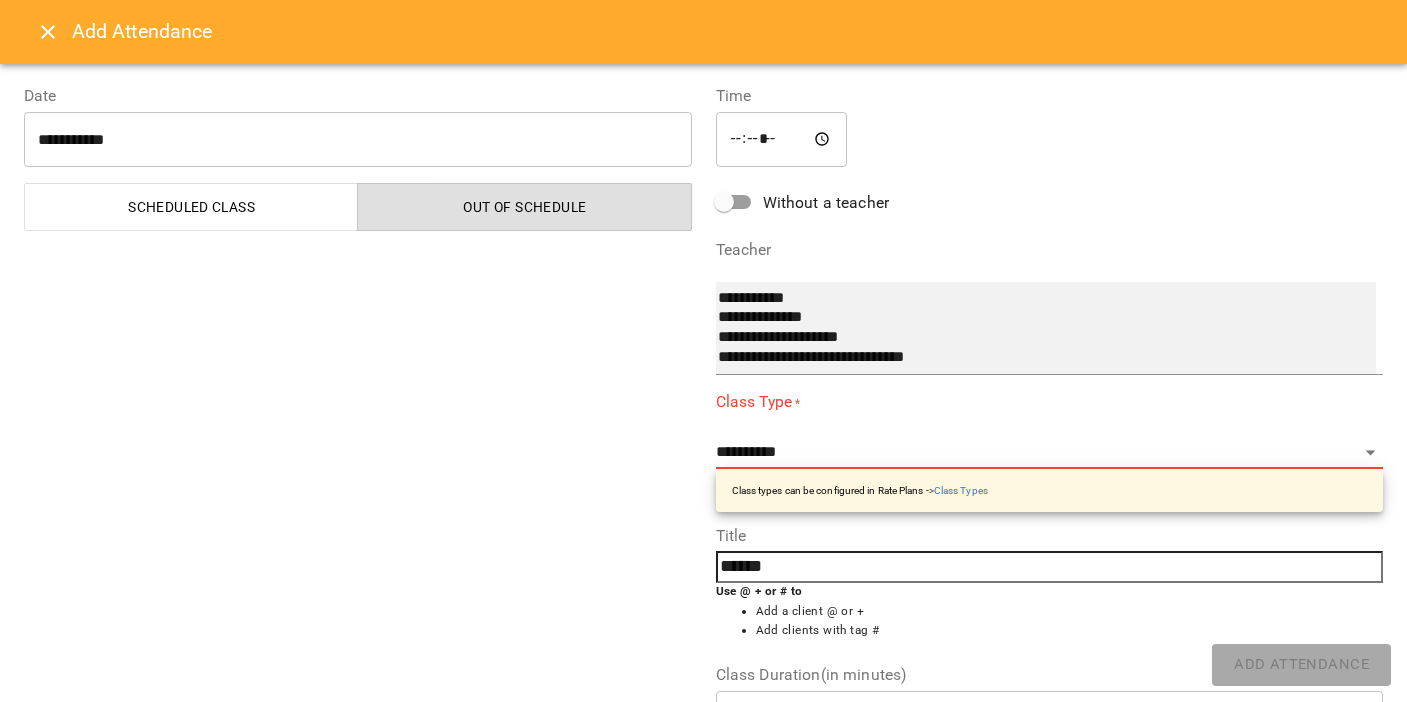 select on "**********" 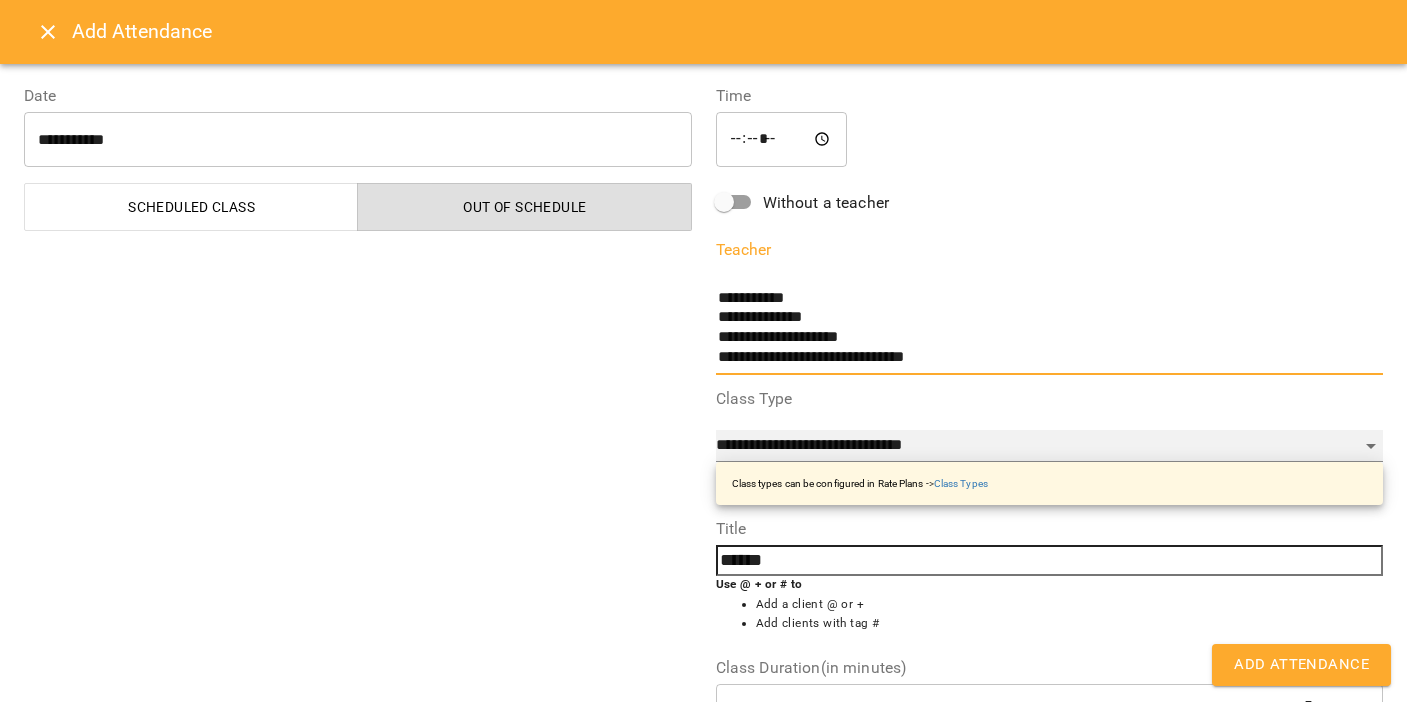 click on "**********" at bounding box center [1050, 446] 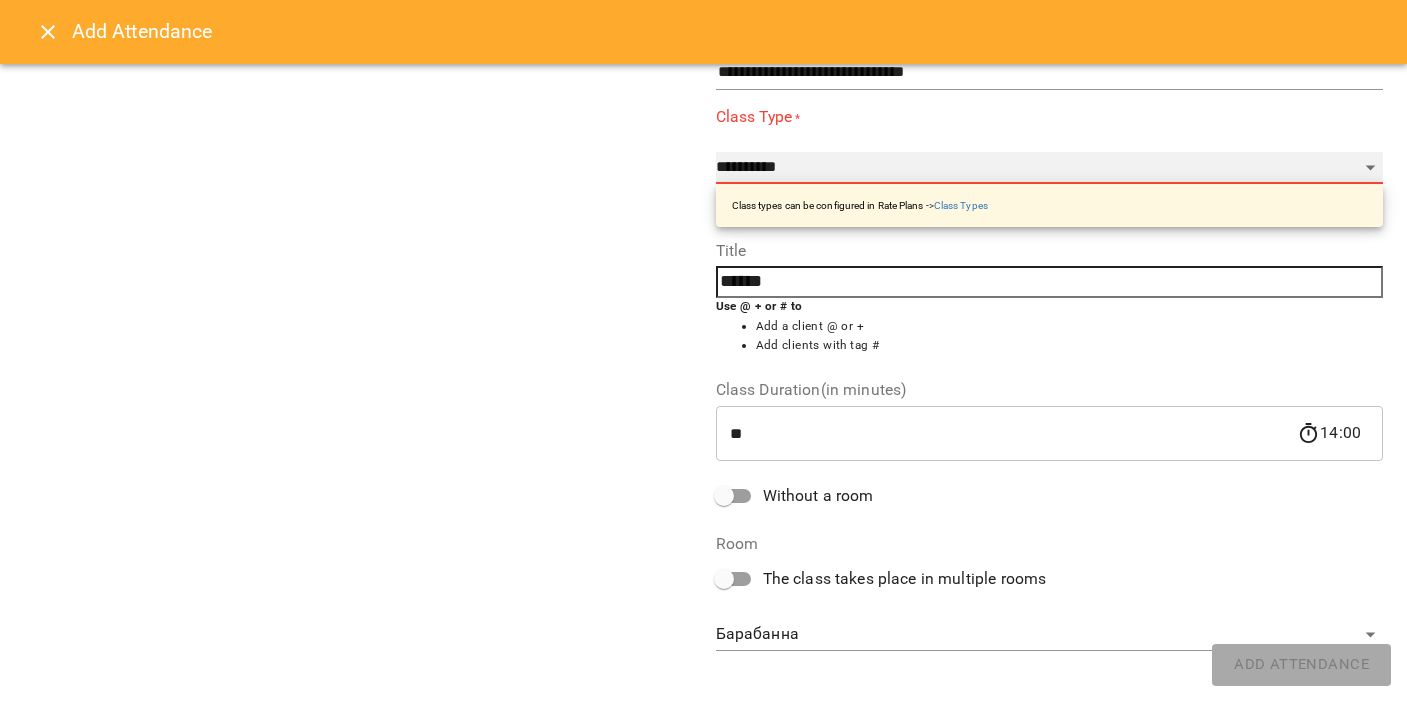 scroll, scrollTop: 263, scrollLeft: 0, axis: vertical 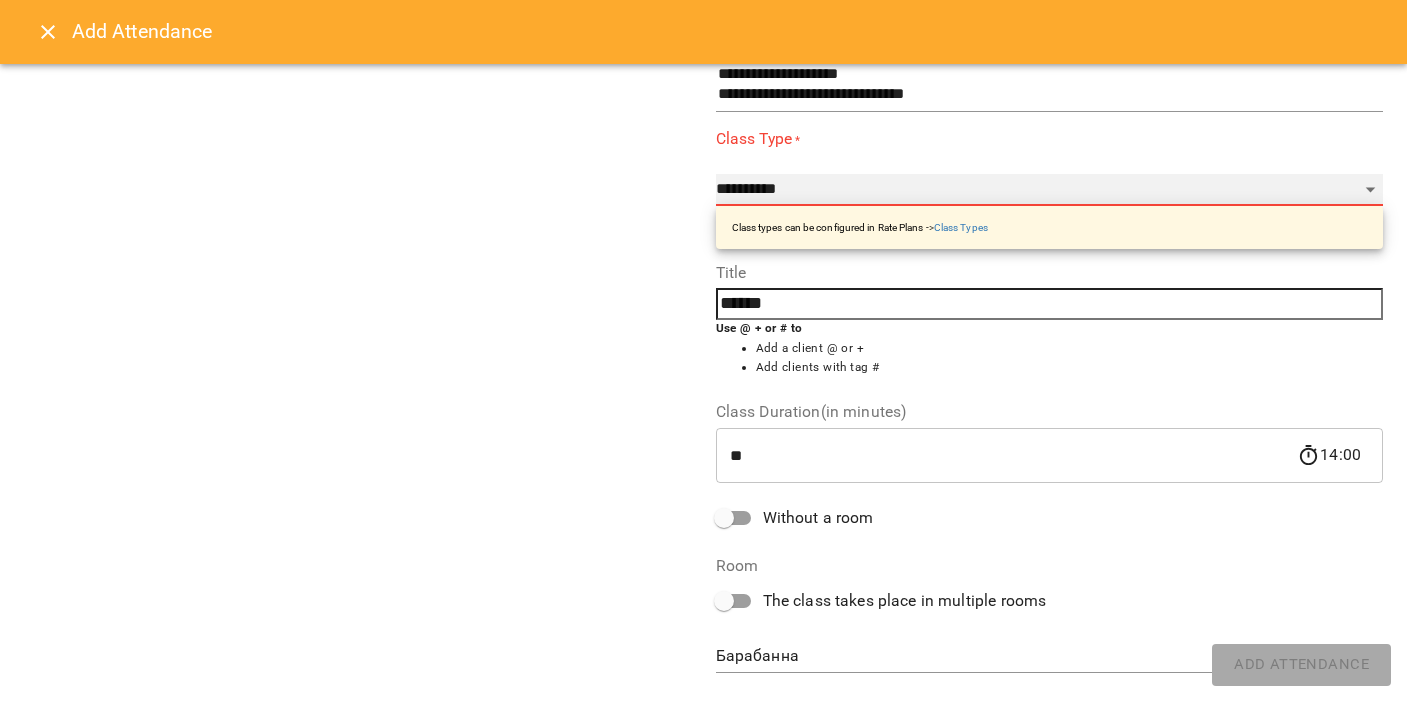 click on "**********" at bounding box center (1050, 190) 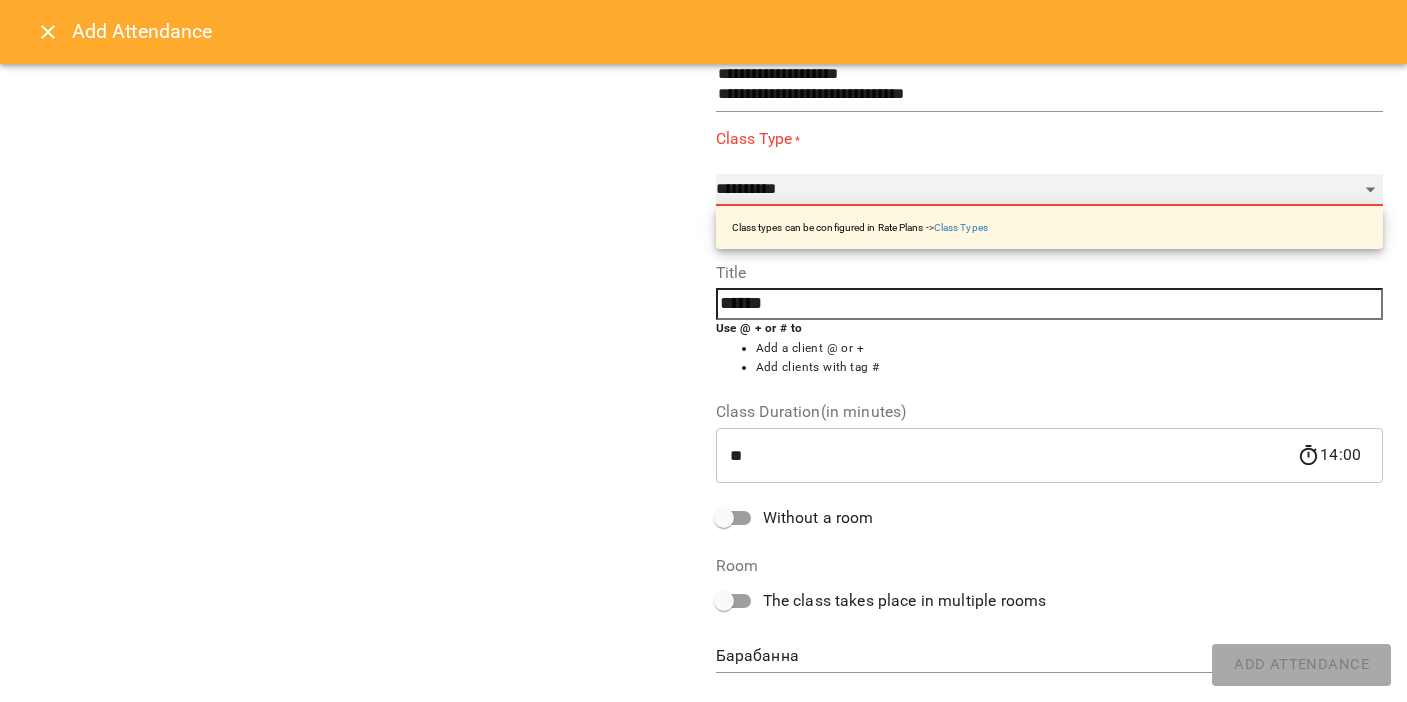 select on "********" 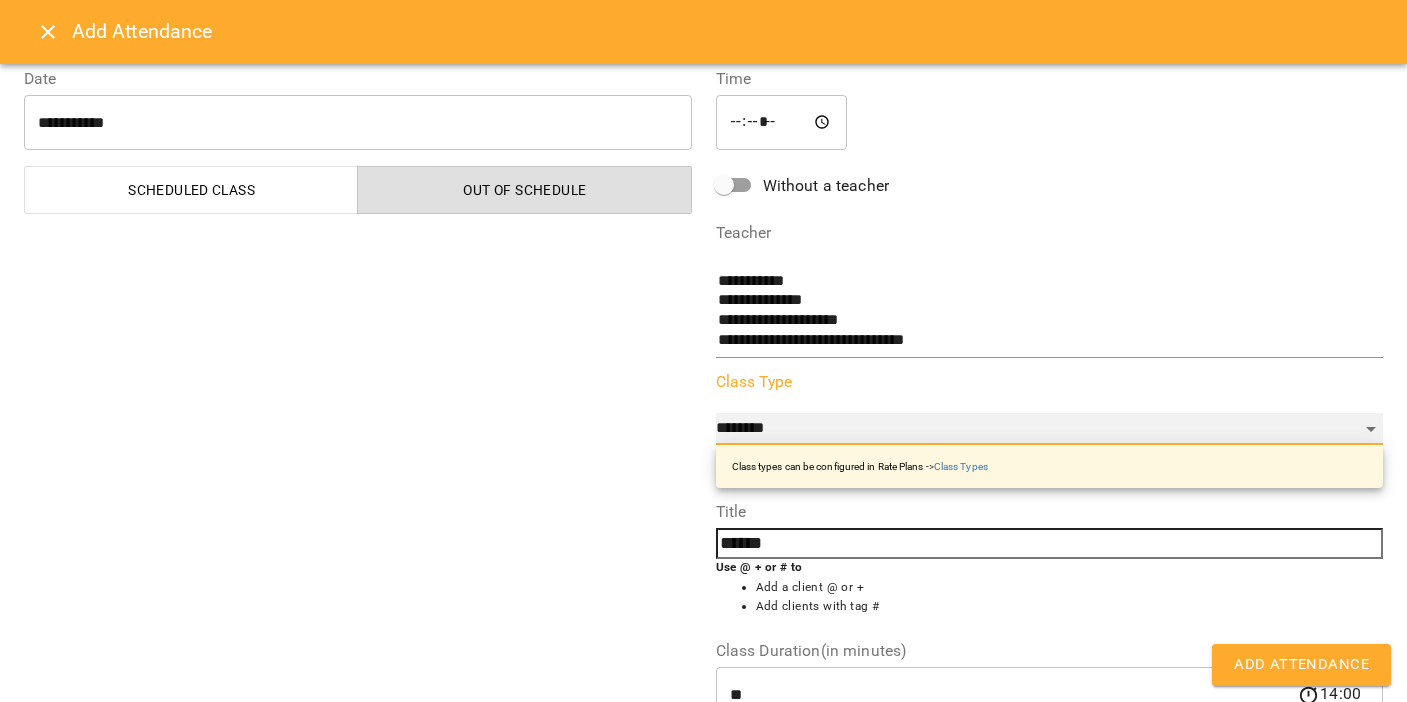 scroll, scrollTop: 0, scrollLeft: 0, axis: both 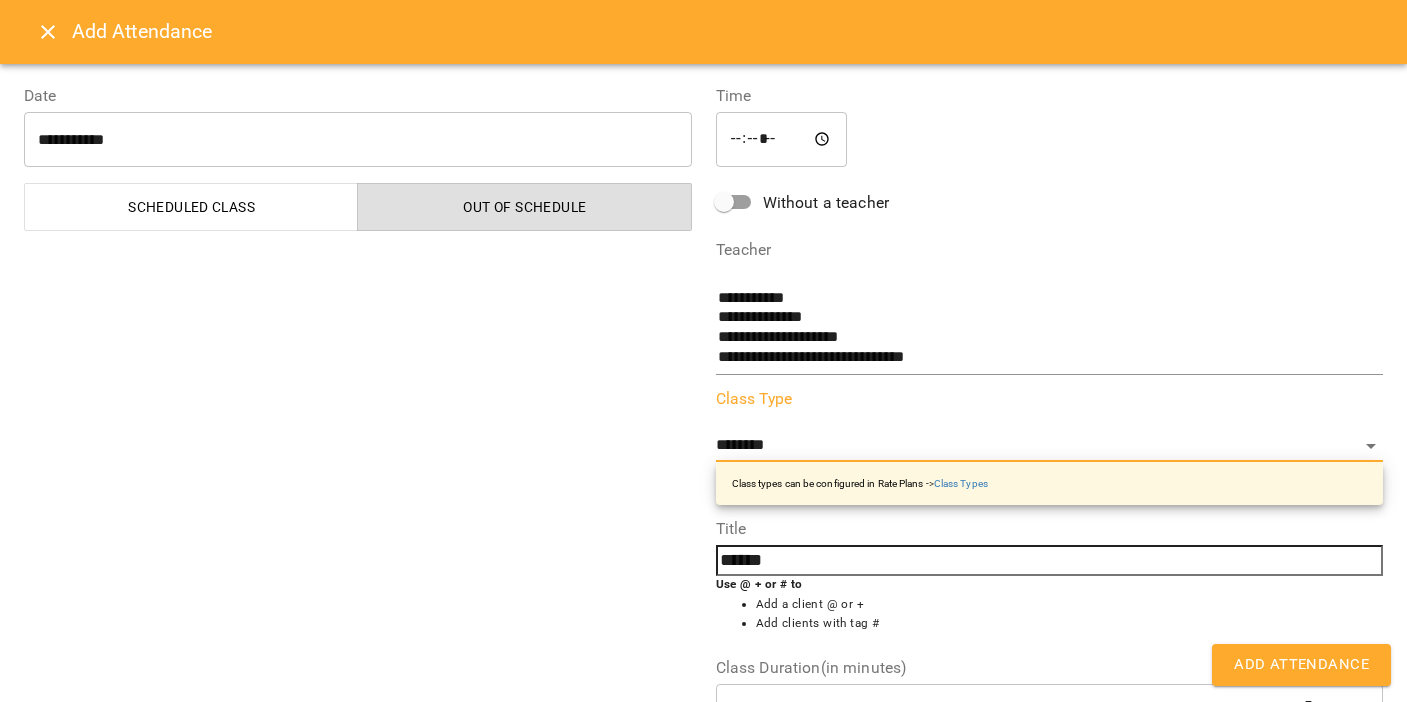 click on "Add Attendance" at bounding box center (1301, 665) 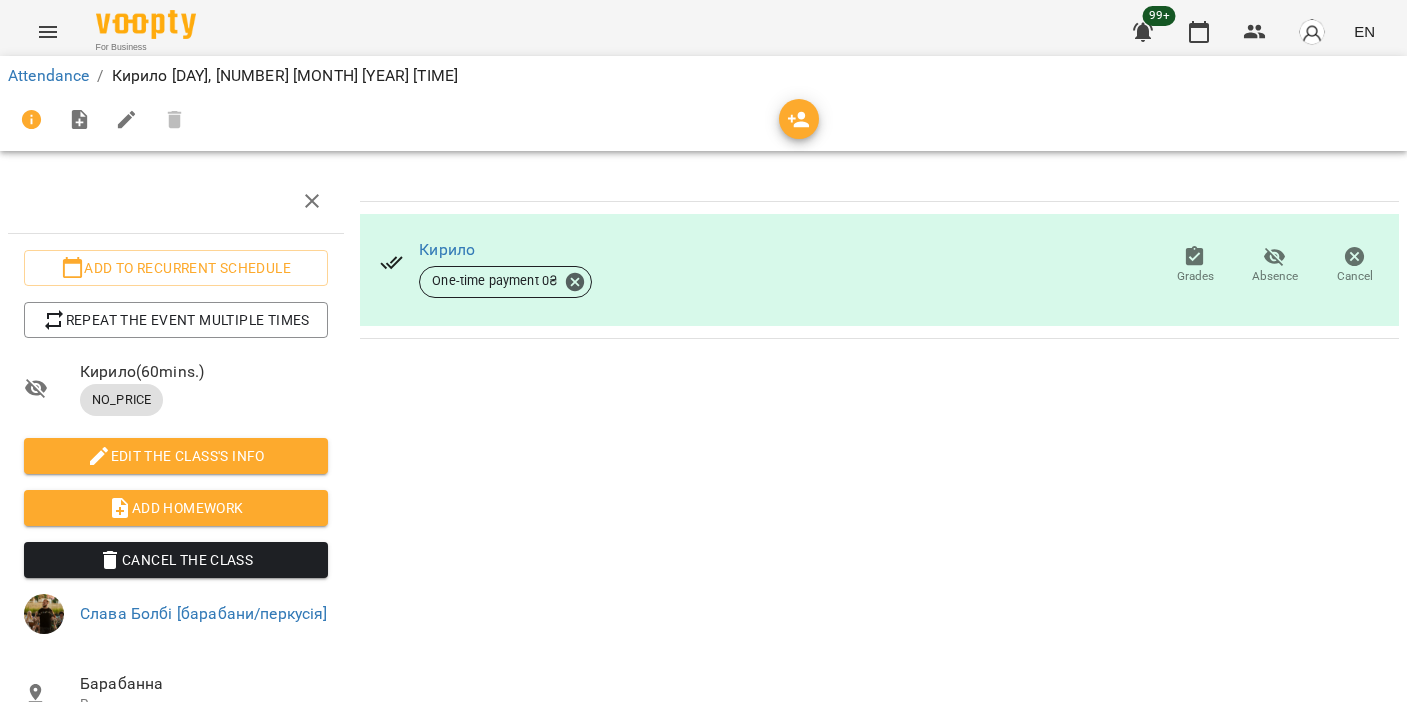 scroll, scrollTop: 0, scrollLeft: 0, axis: both 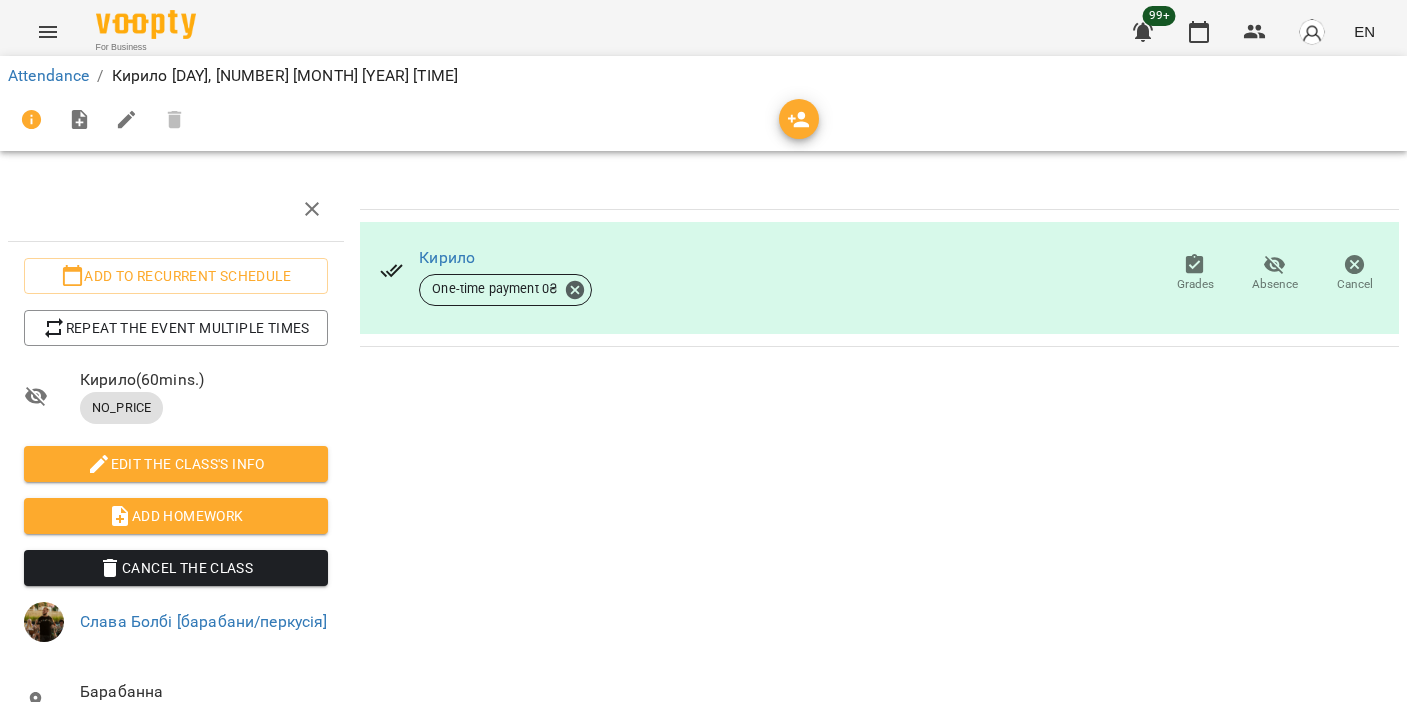 click 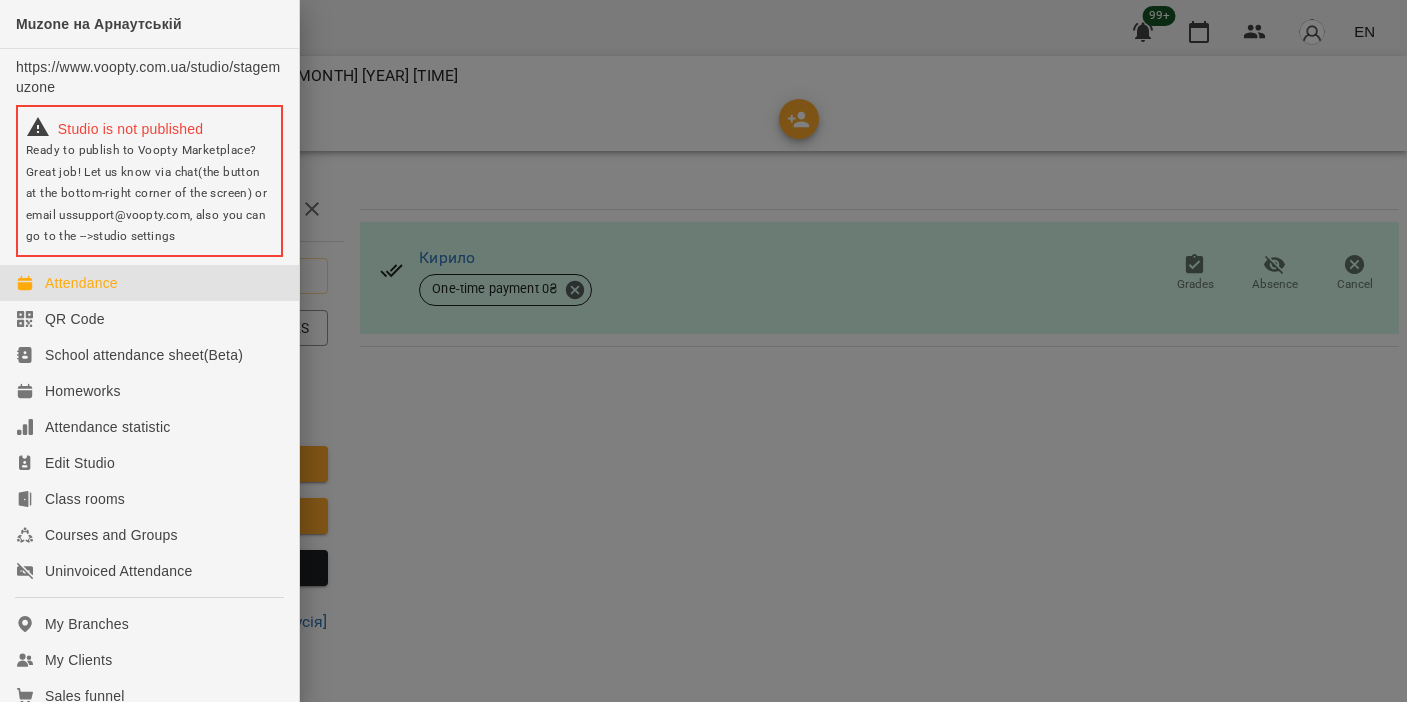 click on "Attendance" at bounding box center (81, 283) 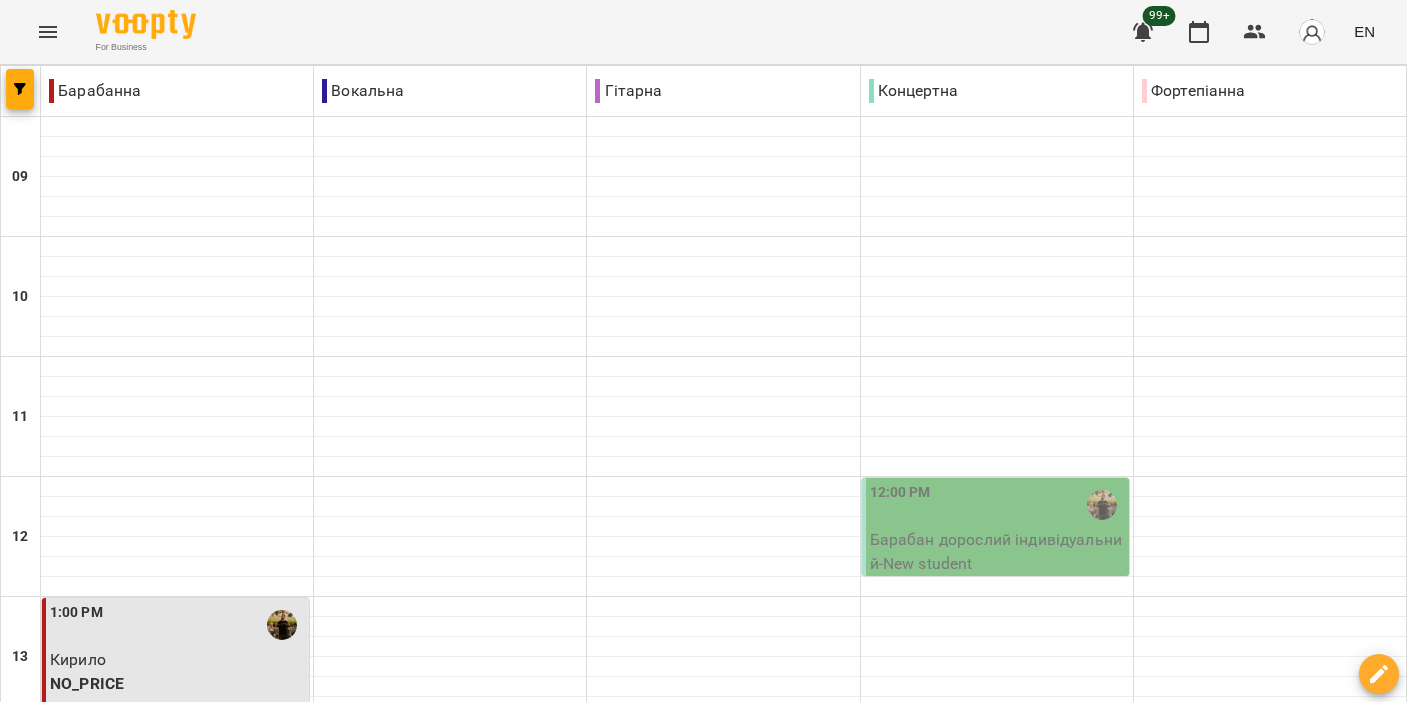 click on "Wed" at bounding box center [432, 1583] 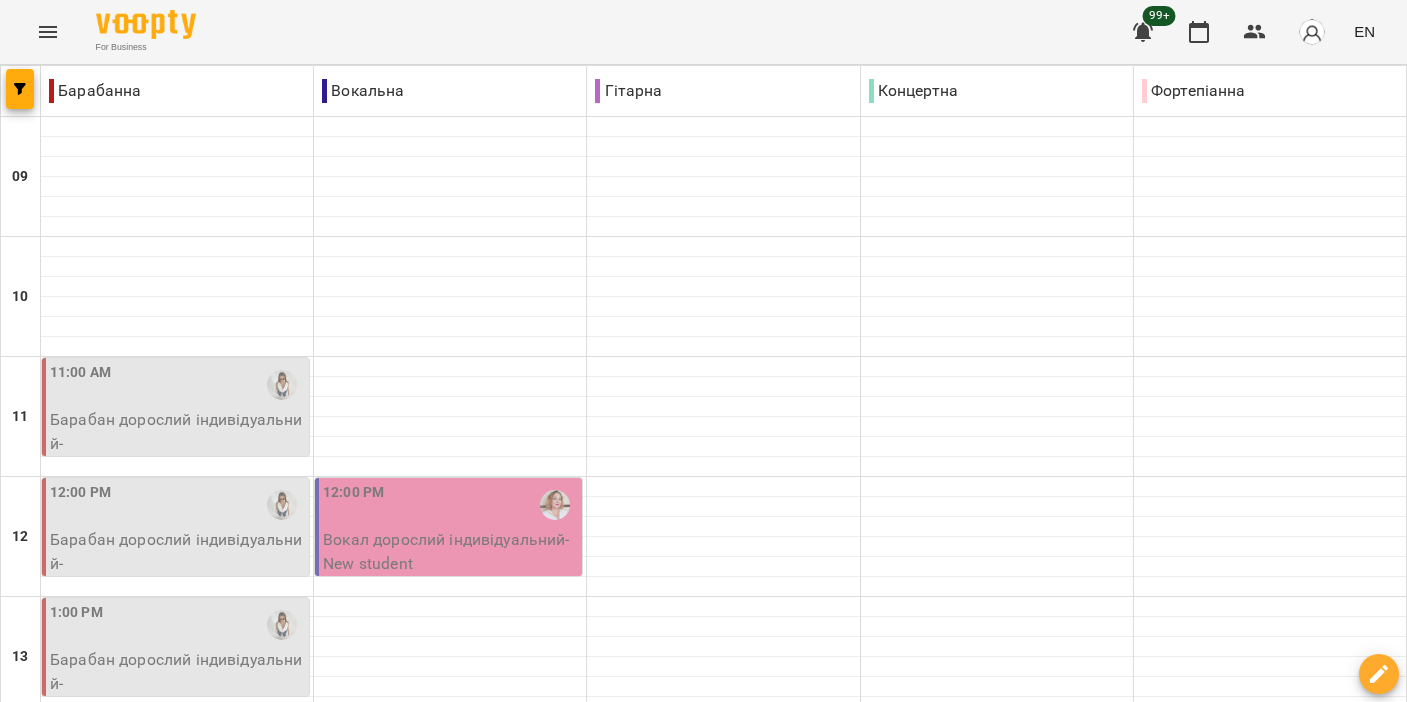 click on "Thu" at bounding box center (797, 1583) 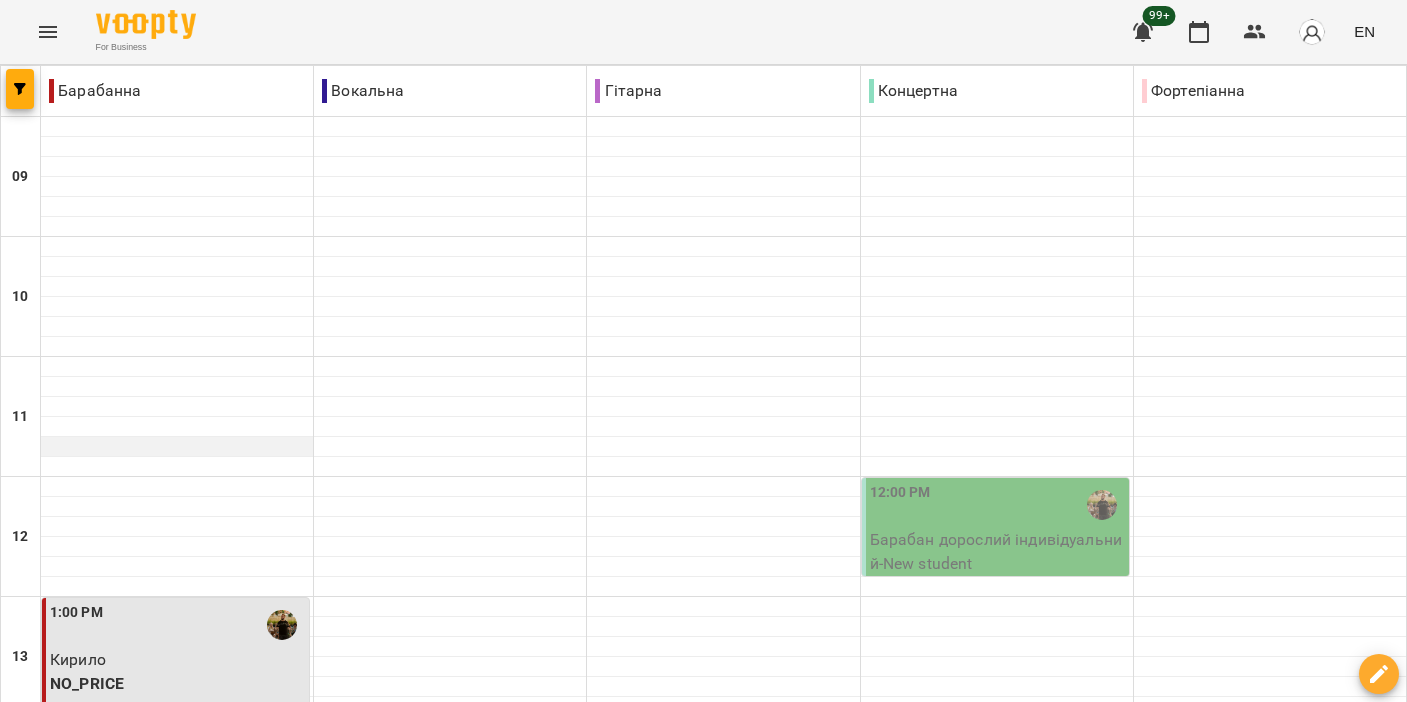scroll, scrollTop: 355, scrollLeft: 0, axis: vertical 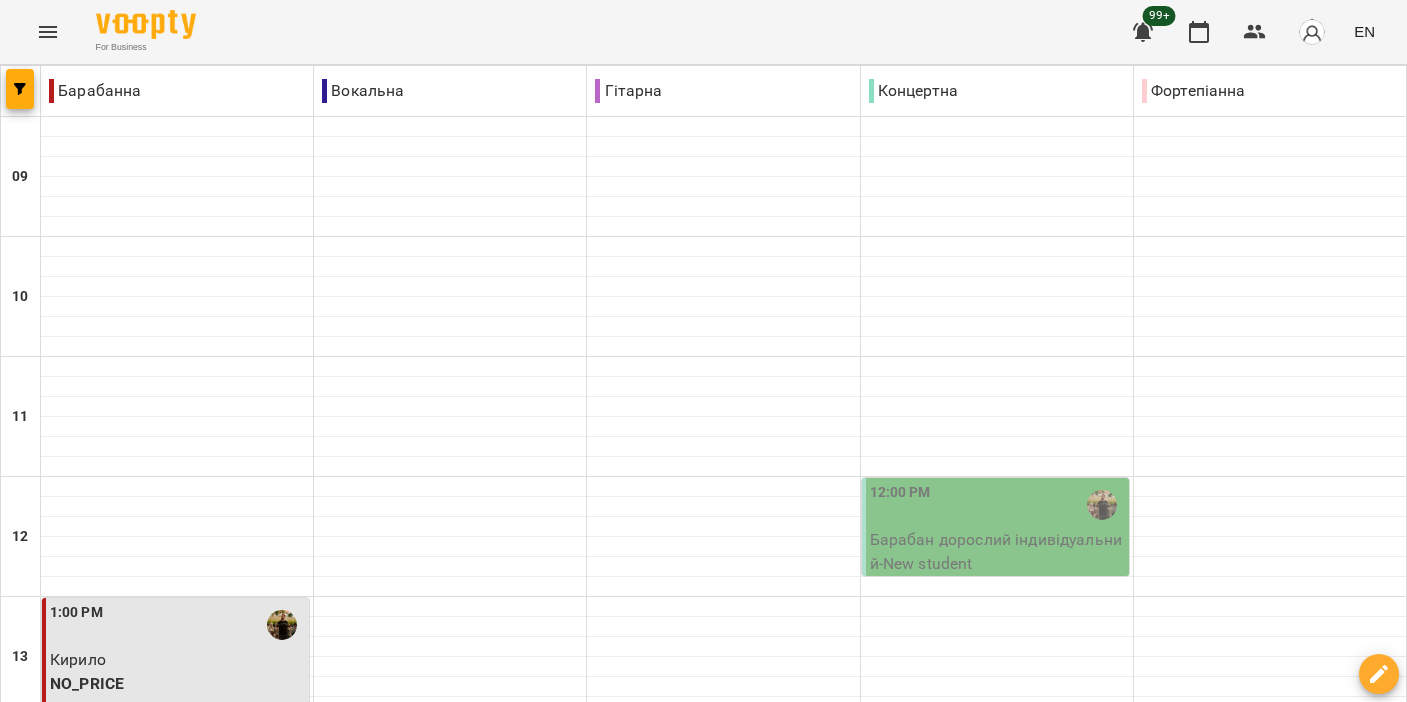 click at bounding box center (177, 727) 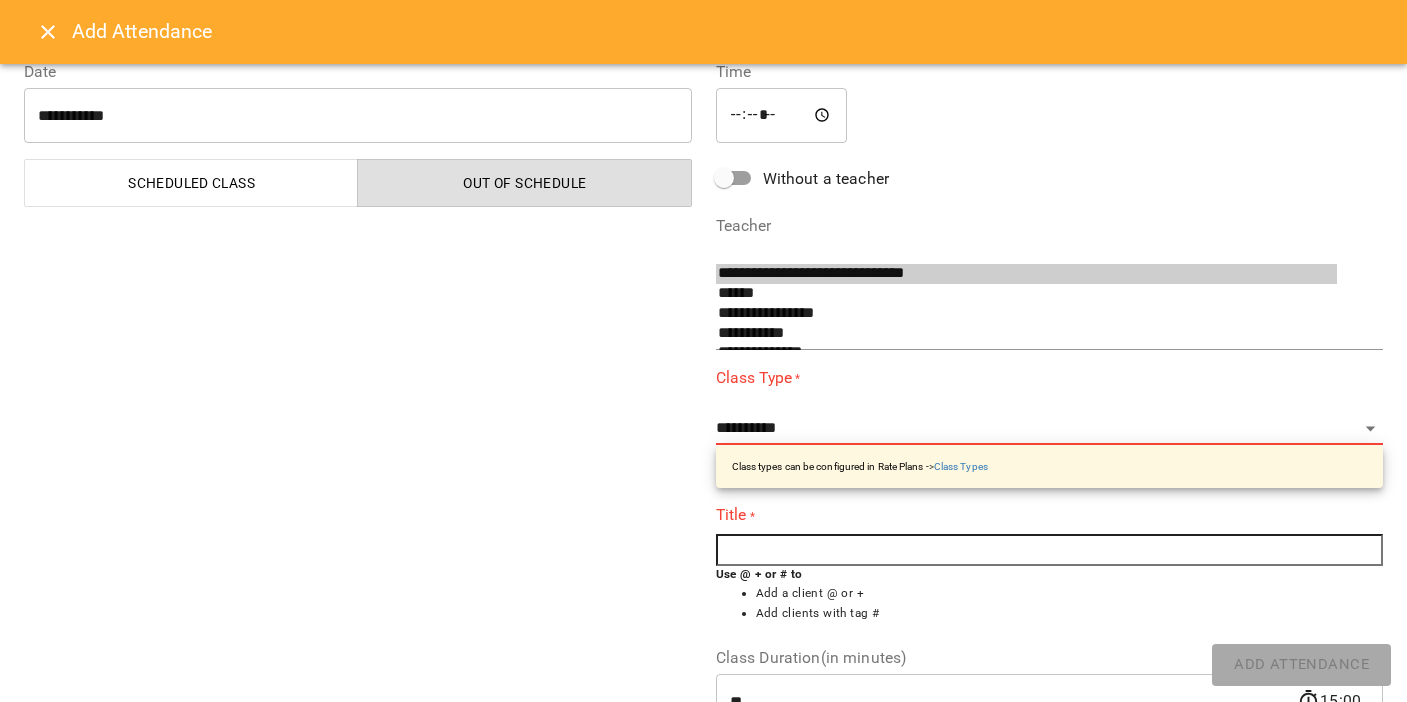 scroll, scrollTop: 24, scrollLeft: 0, axis: vertical 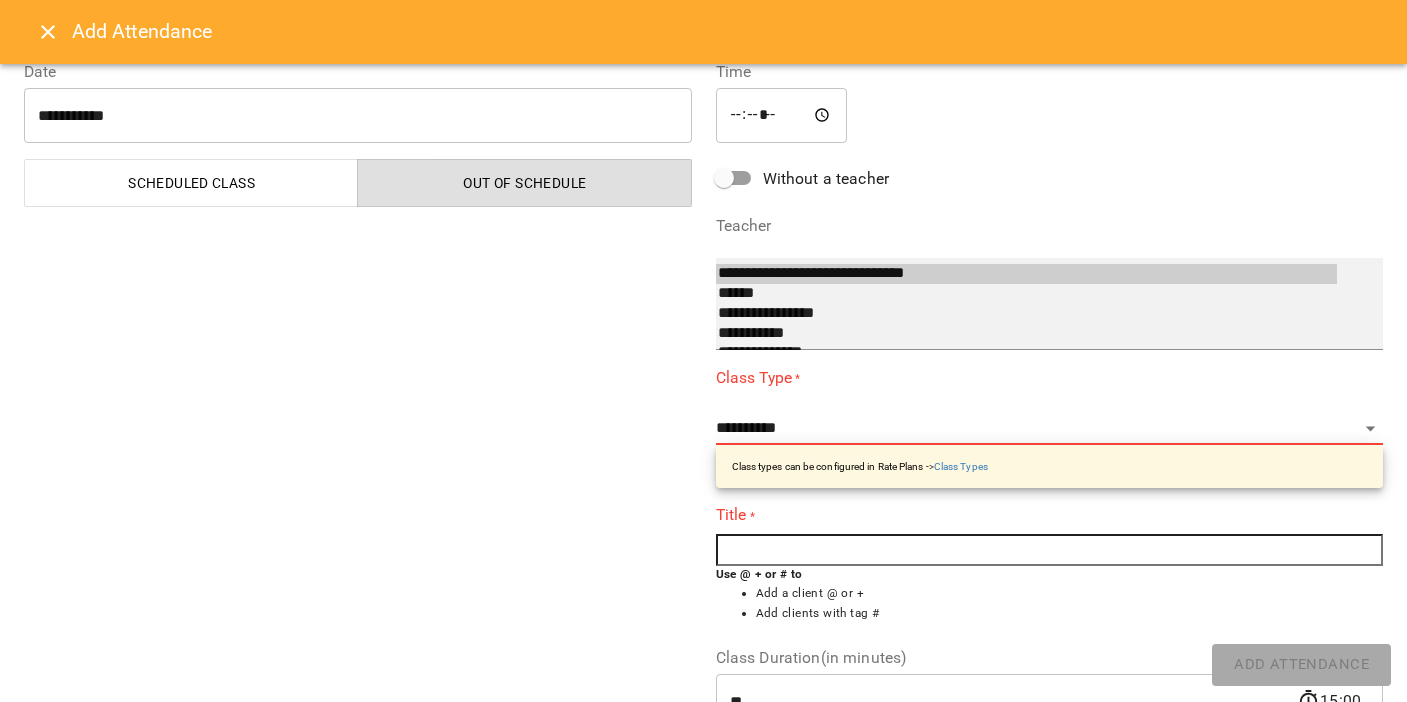 select on "**********" 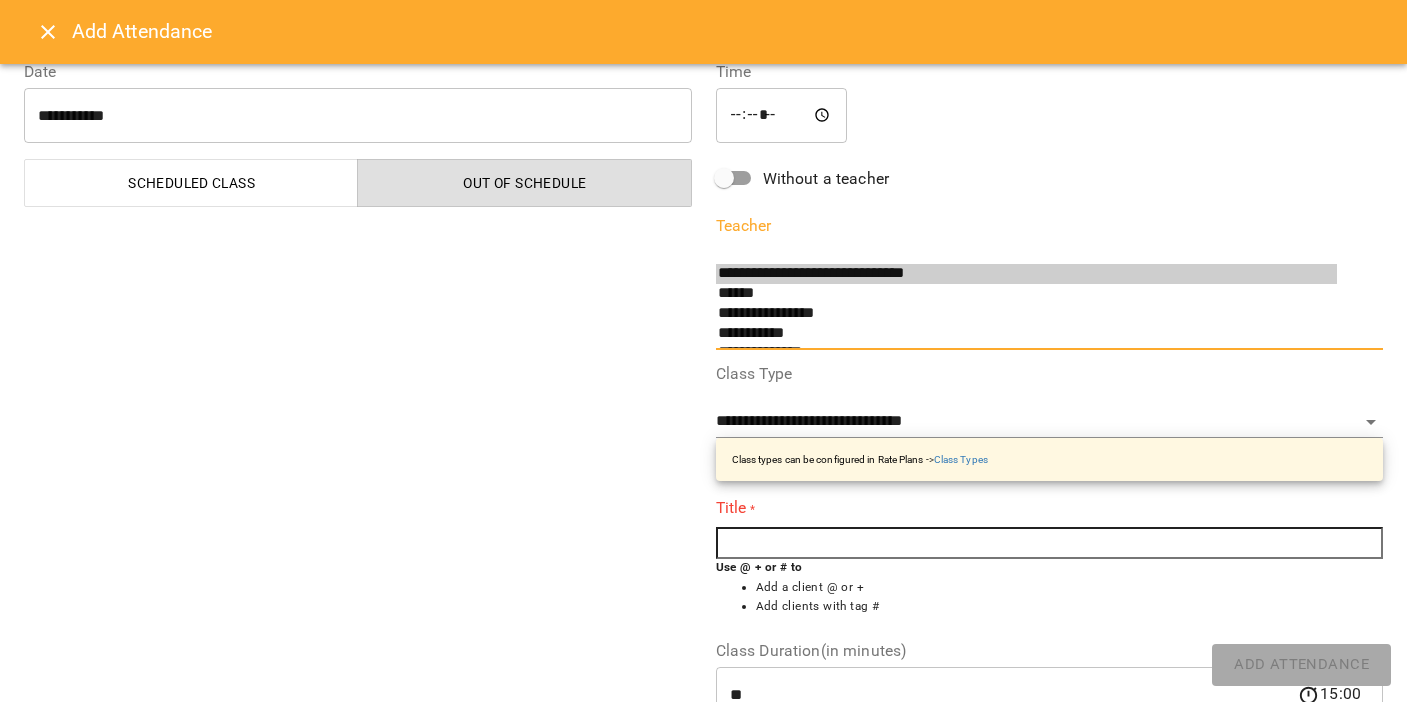 click at bounding box center [1050, 543] 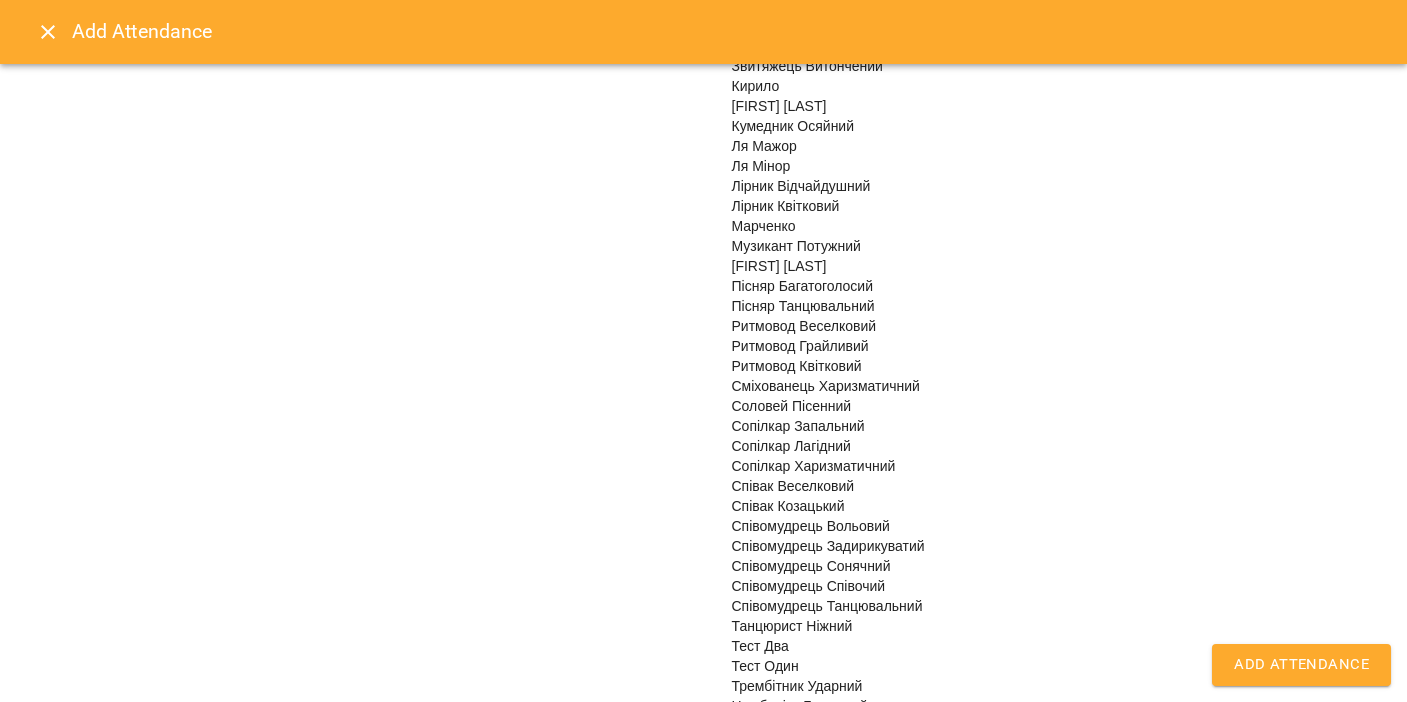 scroll, scrollTop: 6091, scrollLeft: 0, axis: vertical 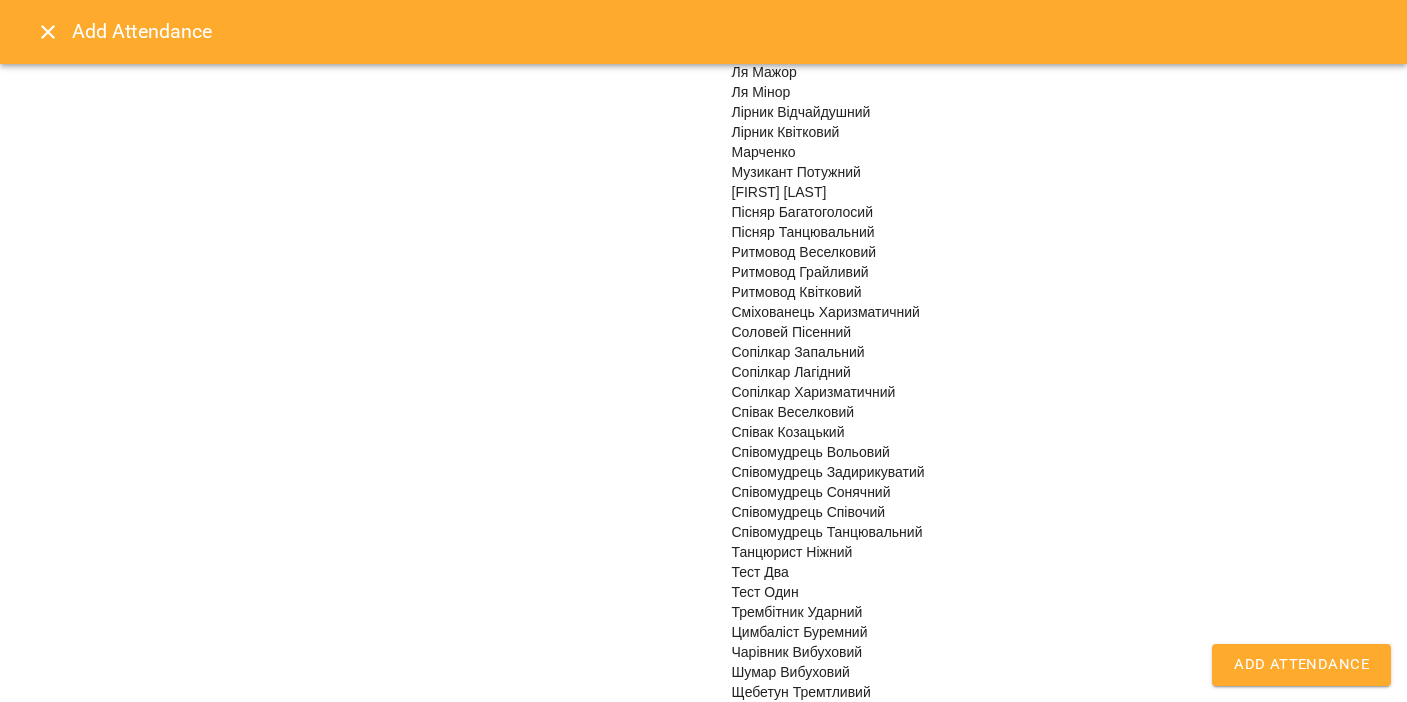 click on "Кирило" at bounding box center [756, 12] 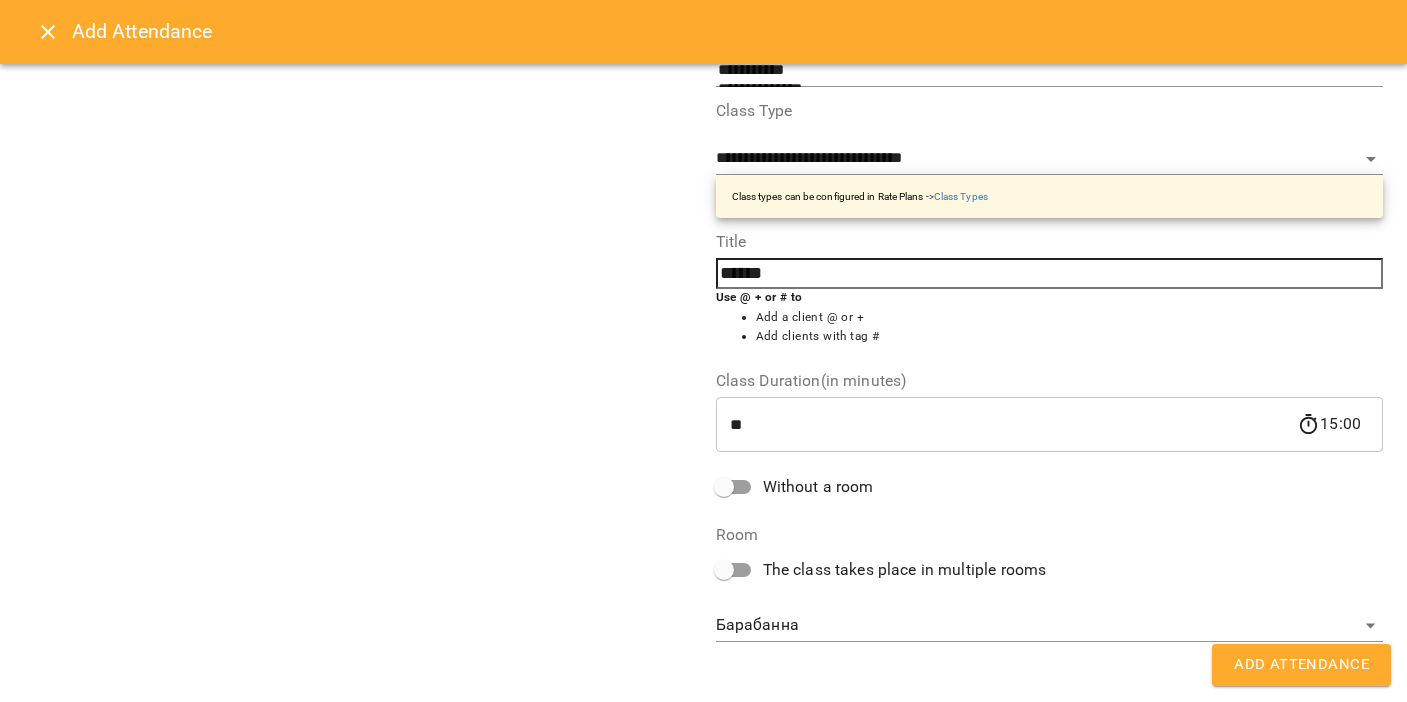 scroll, scrollTop: 294, scrollLeft: 0, axis: vertical 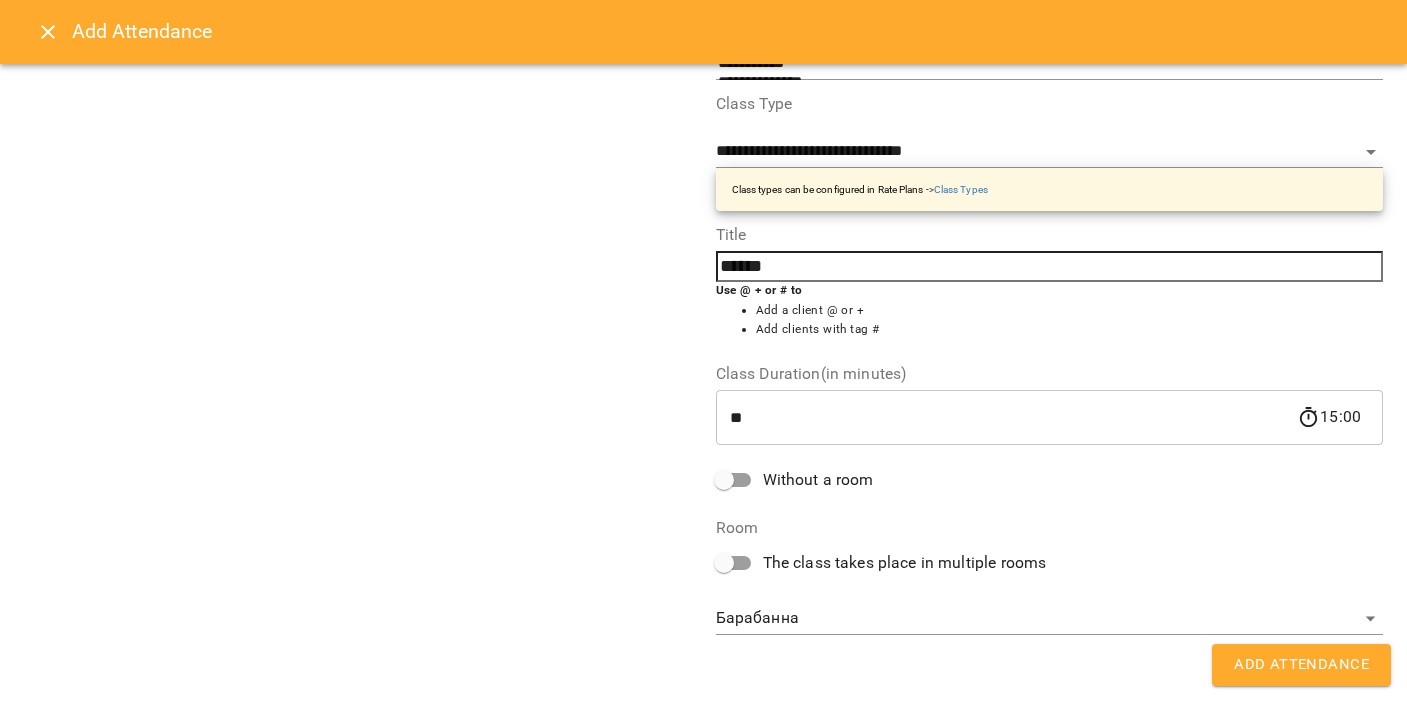 type on "******" 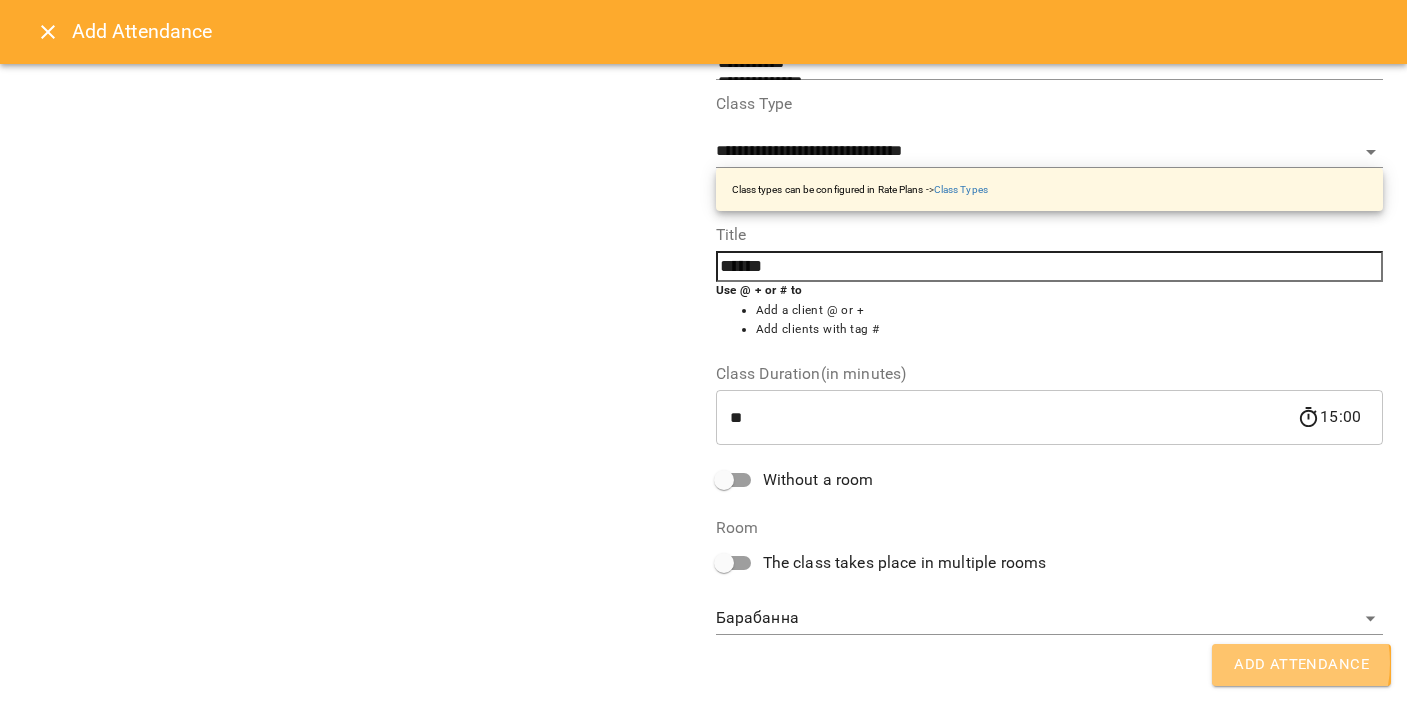 click on "Add Attendance" at bounding box center (1301, 665) 